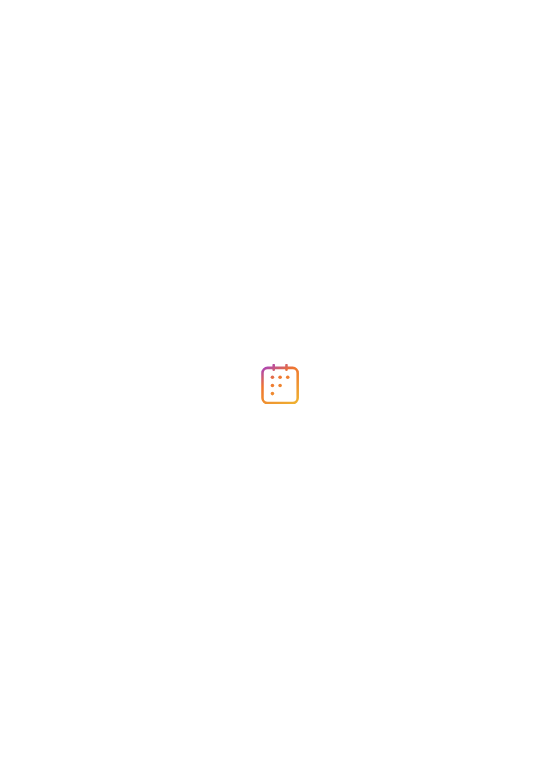 scroll, scrollTop: 0, scrollLeft: 0, axis: both 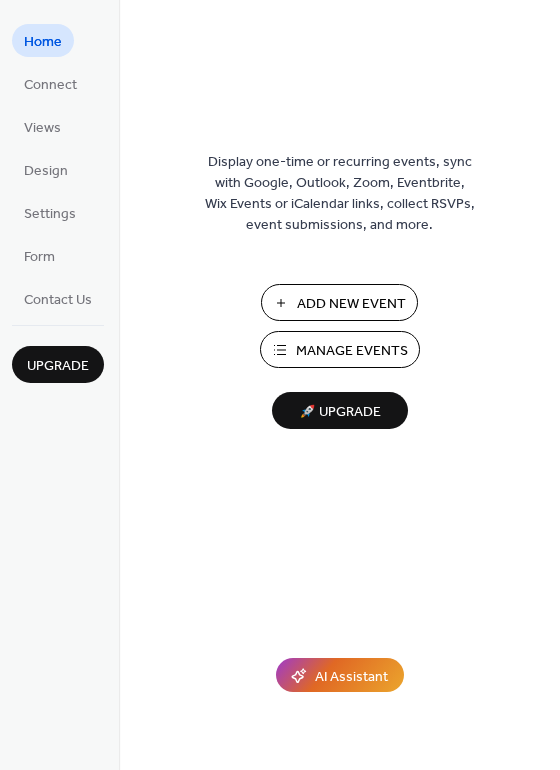 click on "Manage Events" at bounding box center (352, 351) 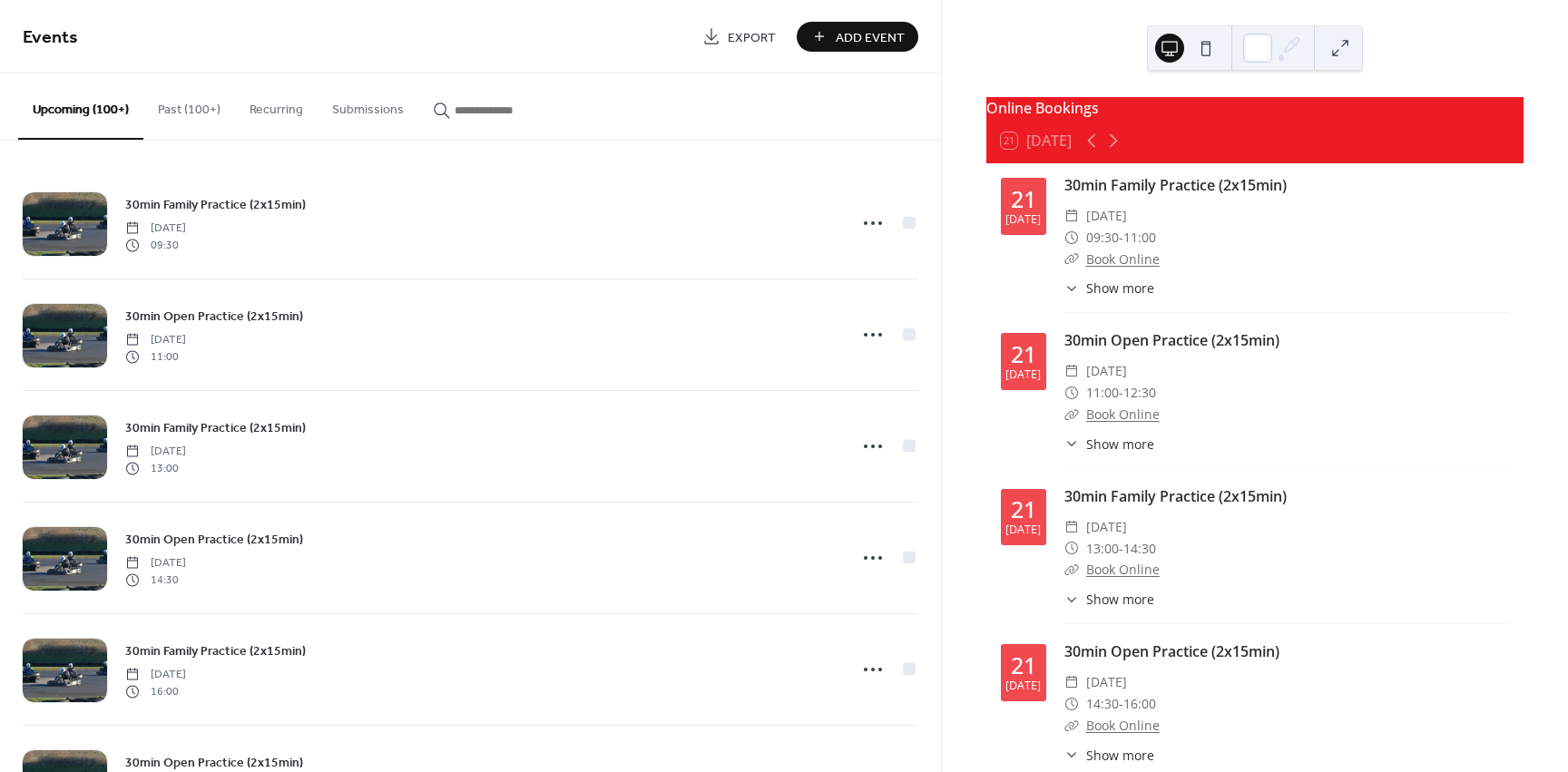 scroll, scrollTop: 0, scrollLeft: 0, axis: both 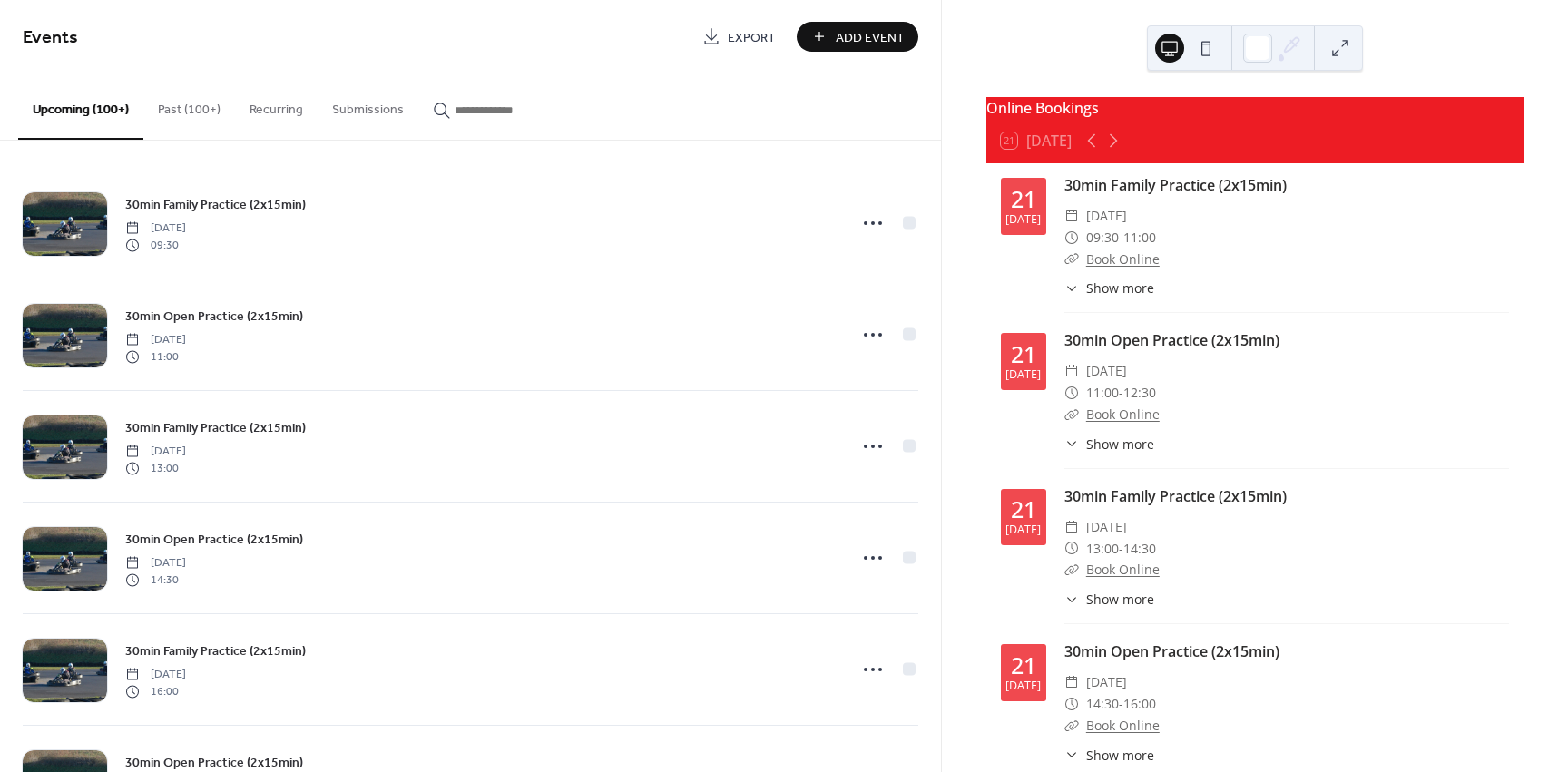 click on "Past (100+)" at bounding box center (189, 105) 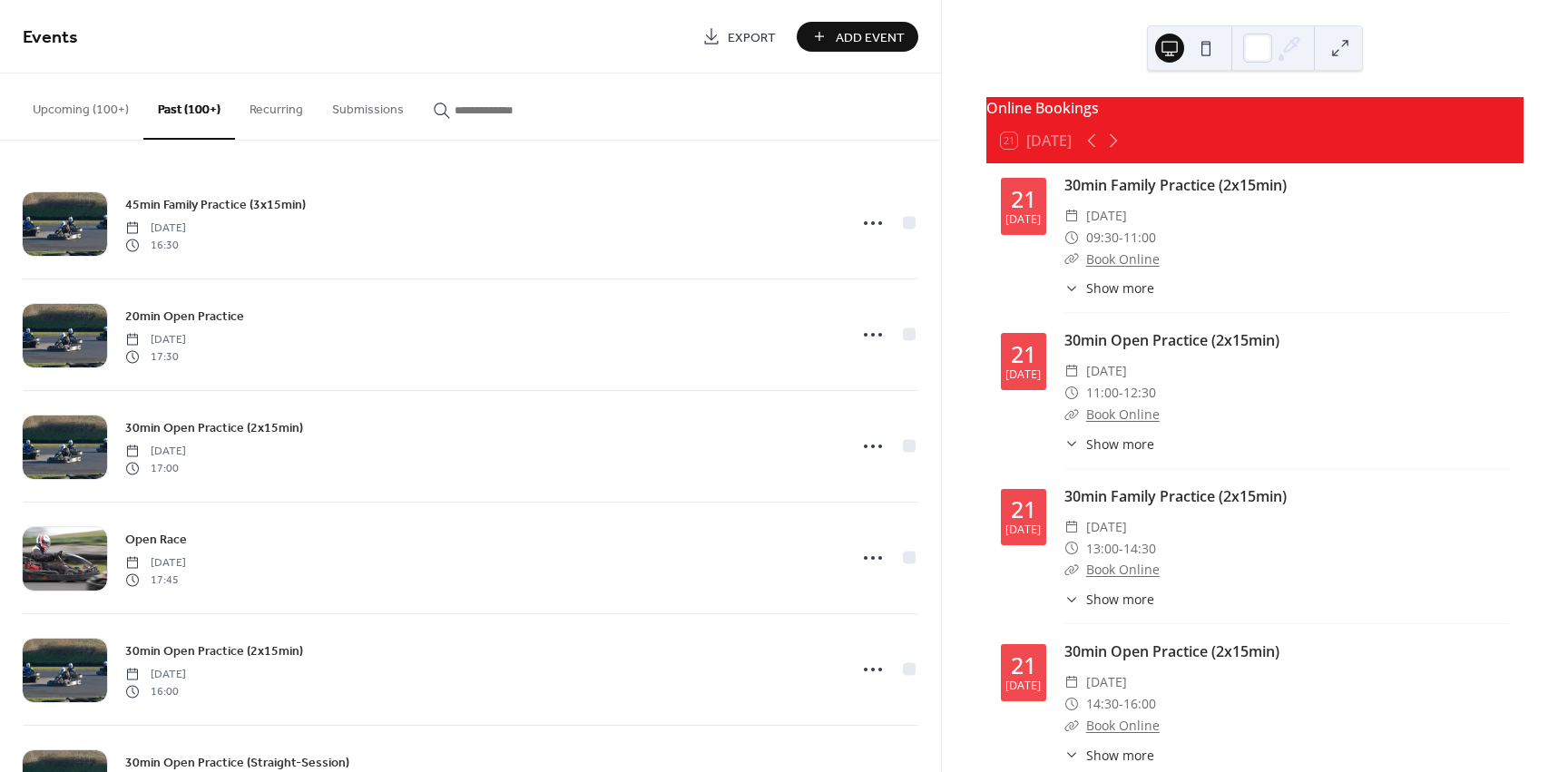 click on "Upcoming (100+)" at bounding box center [81, 105] 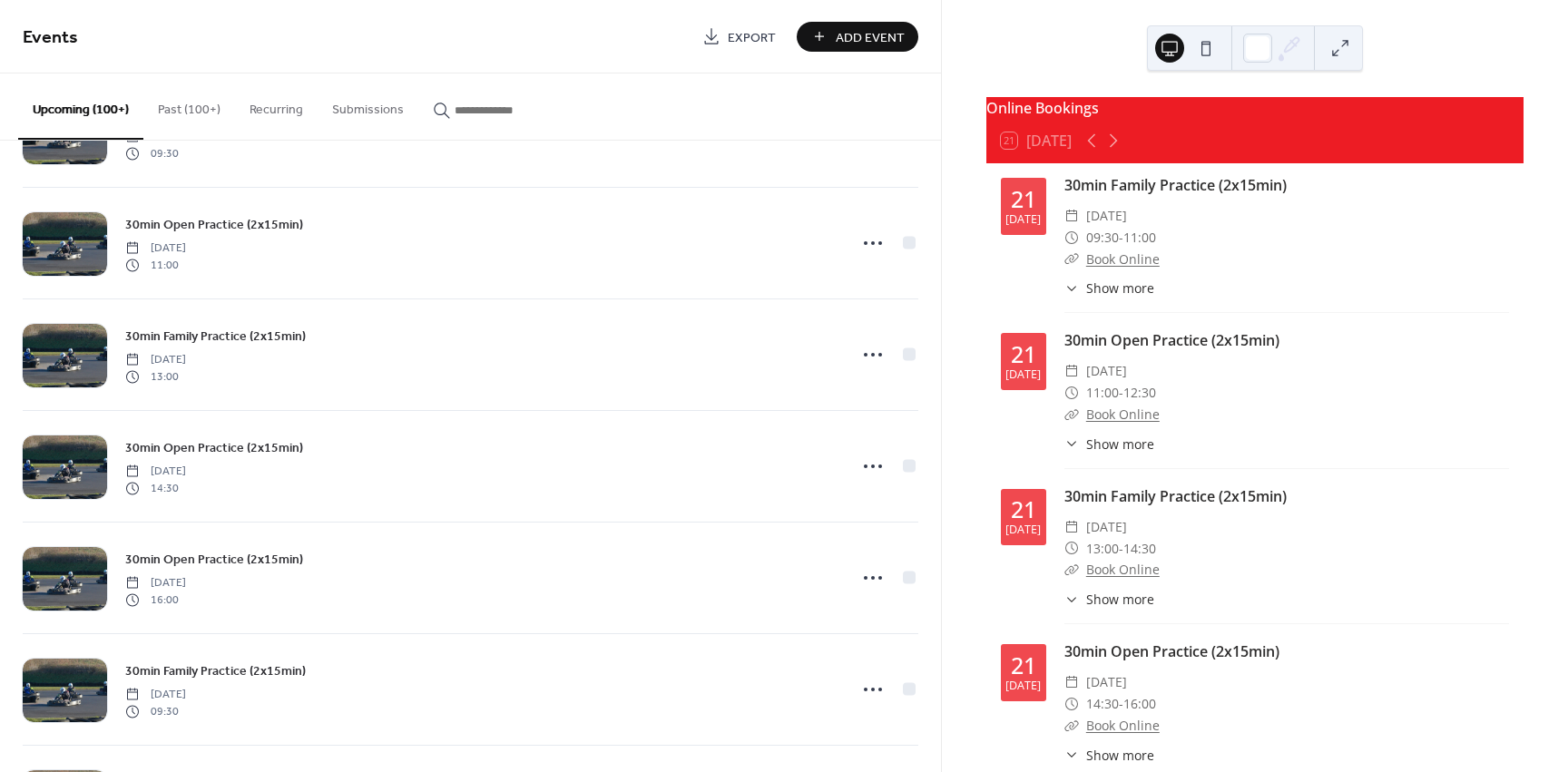 scroll, scrollTop: 11361, scrollLeft: 0, axis: vertical 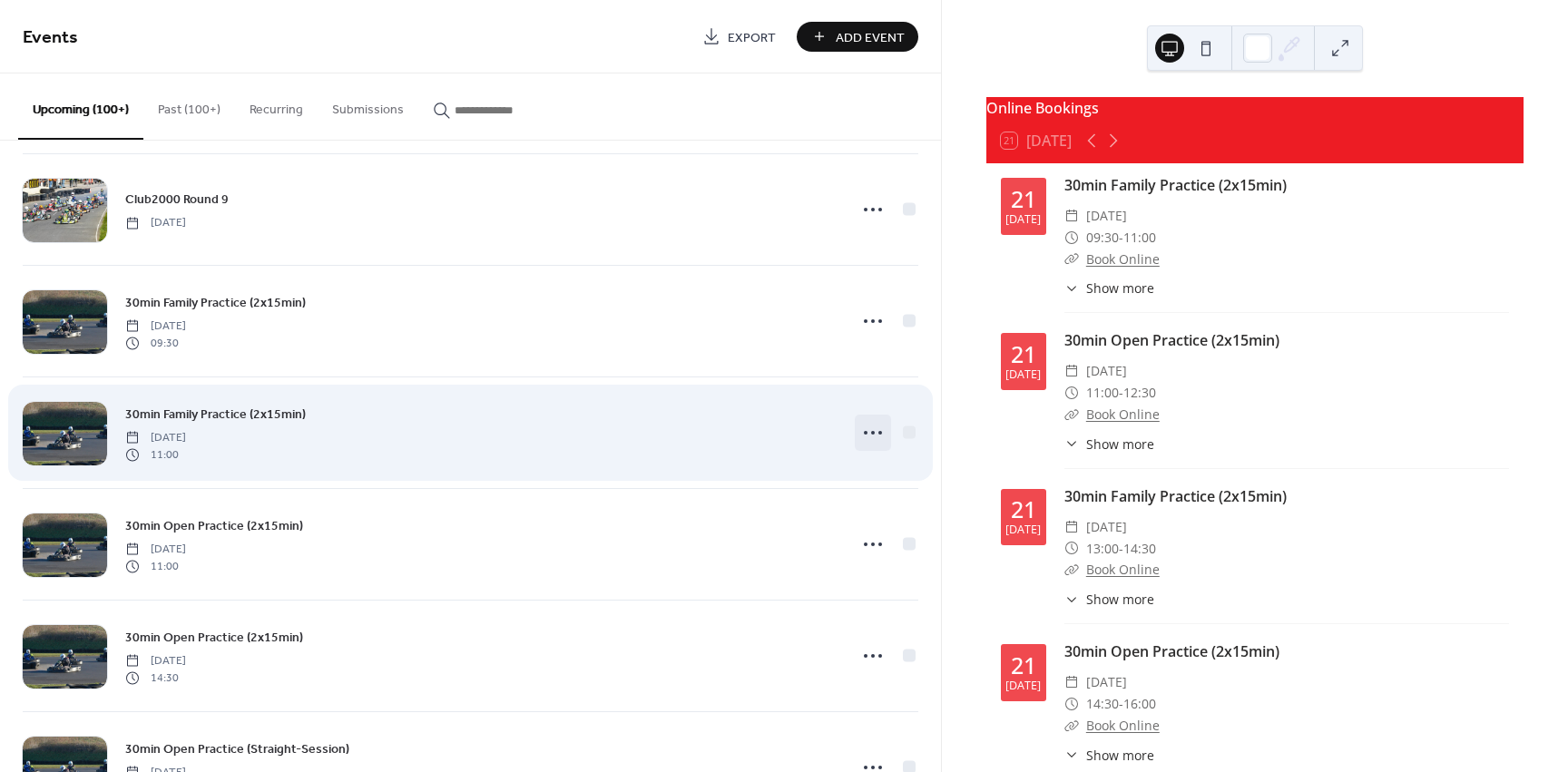 click 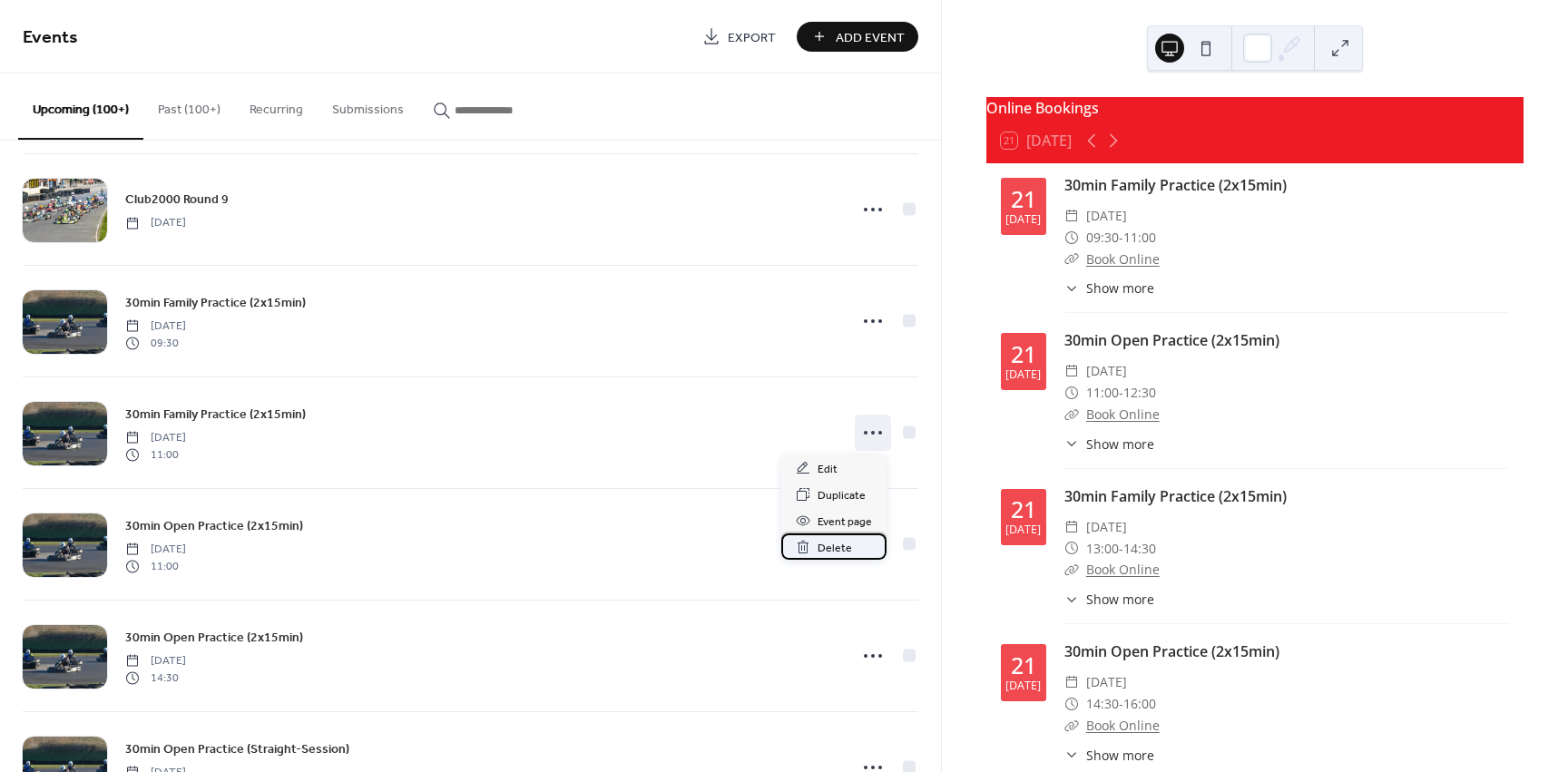 click on "Delete" at bounding box center [835, 548] 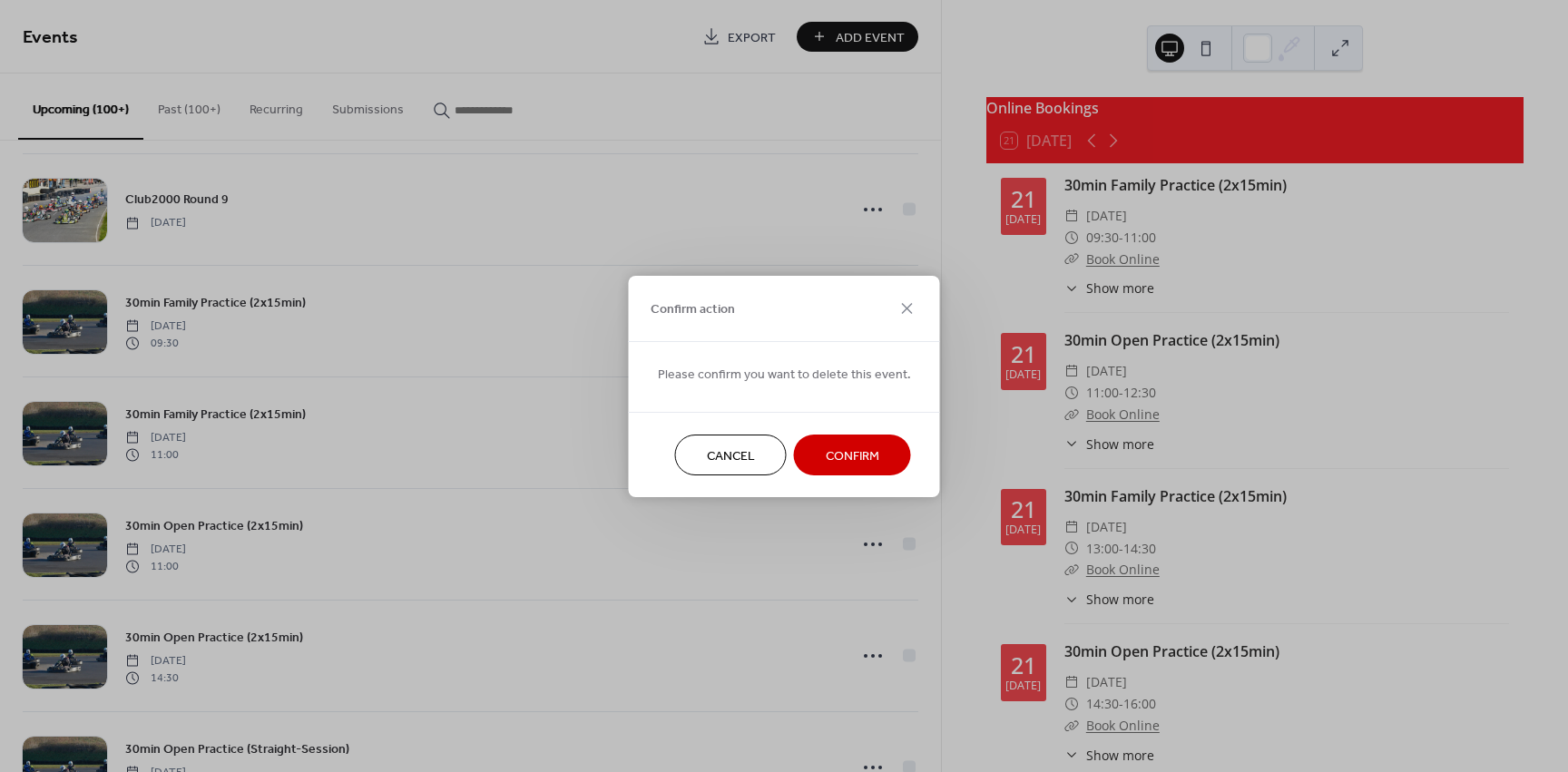 click on "Confirm" at bounding box center [852, 455] 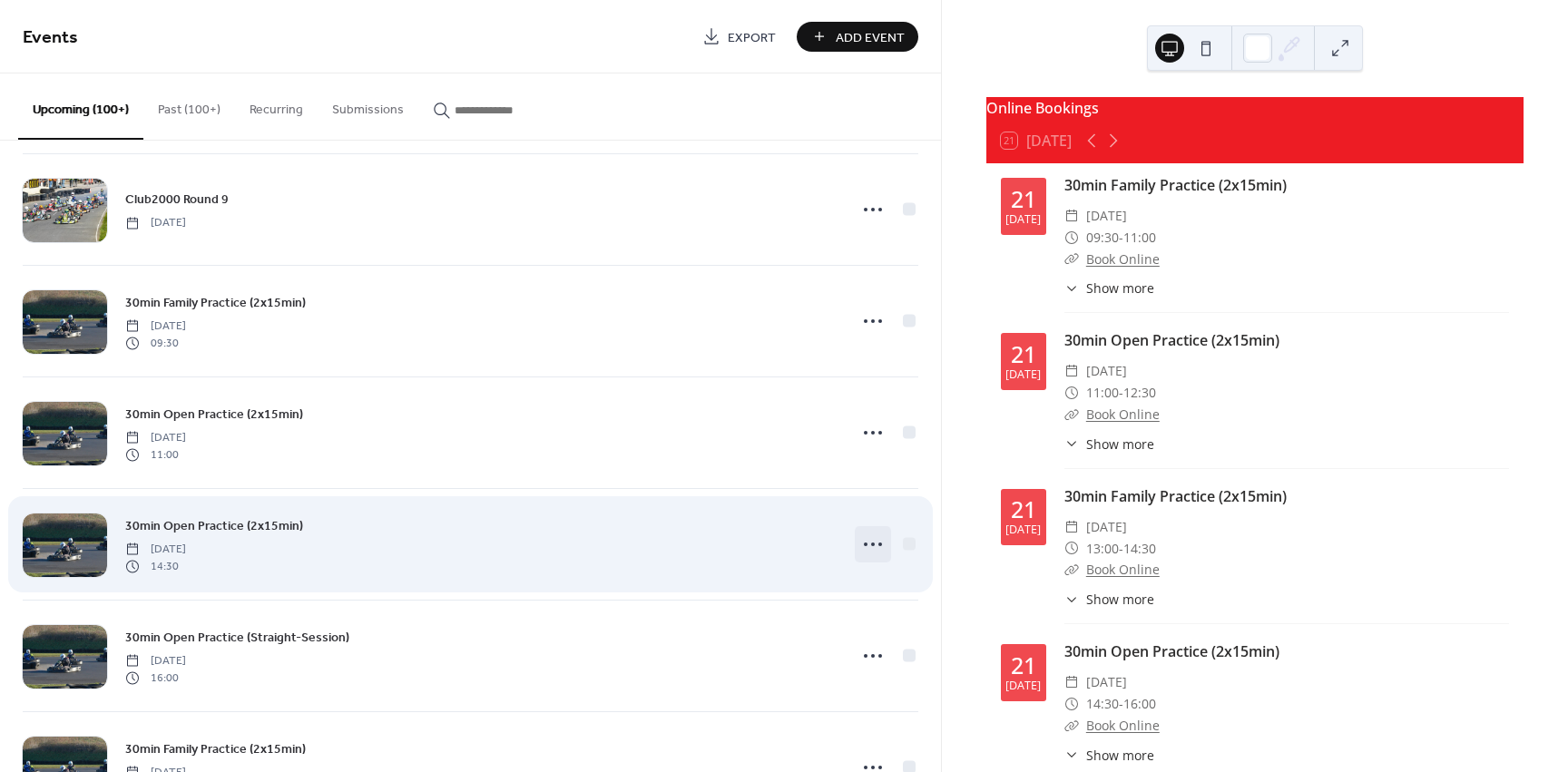 click 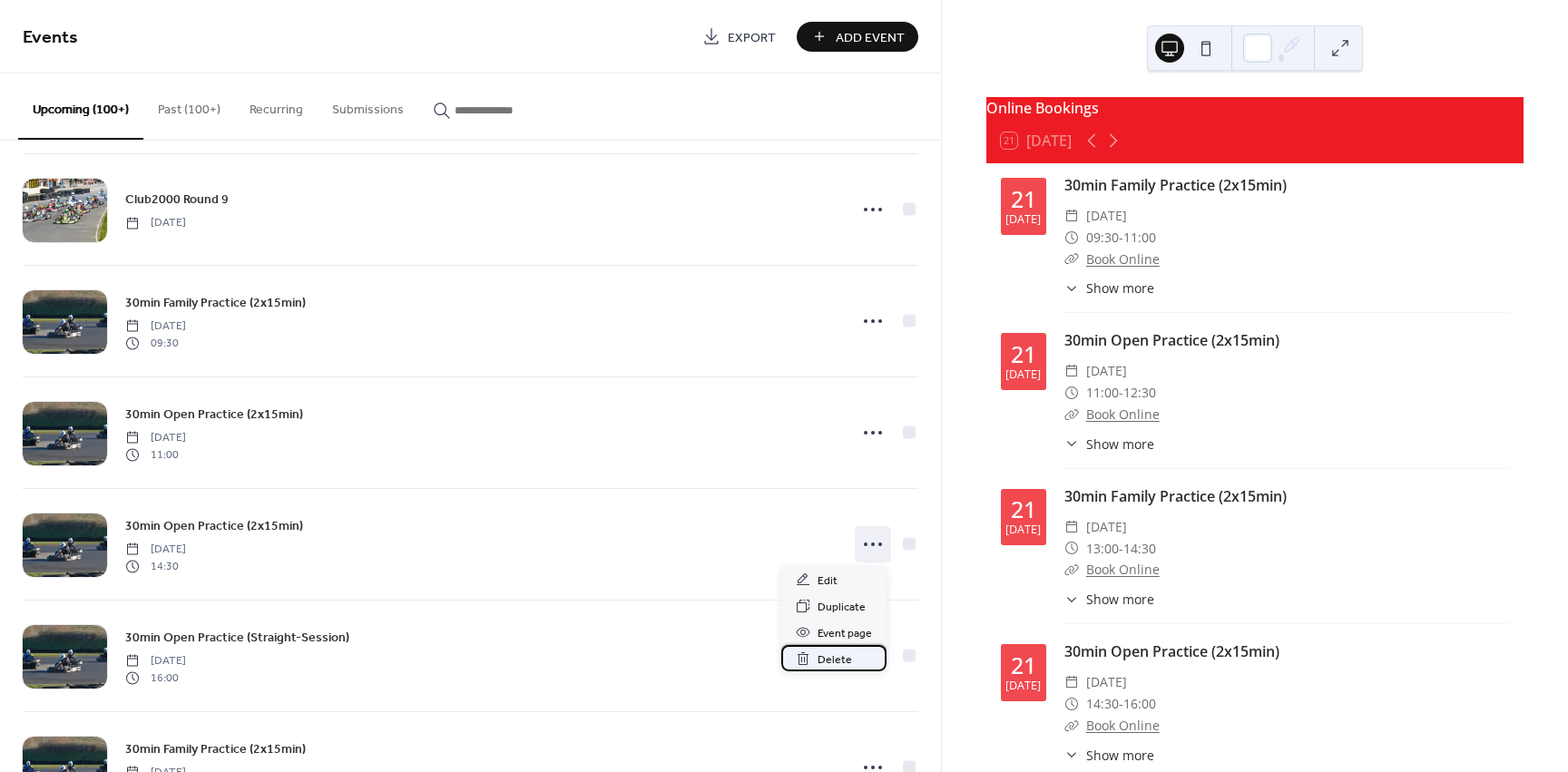 click on "Delete" at bounding box center [835, 660] 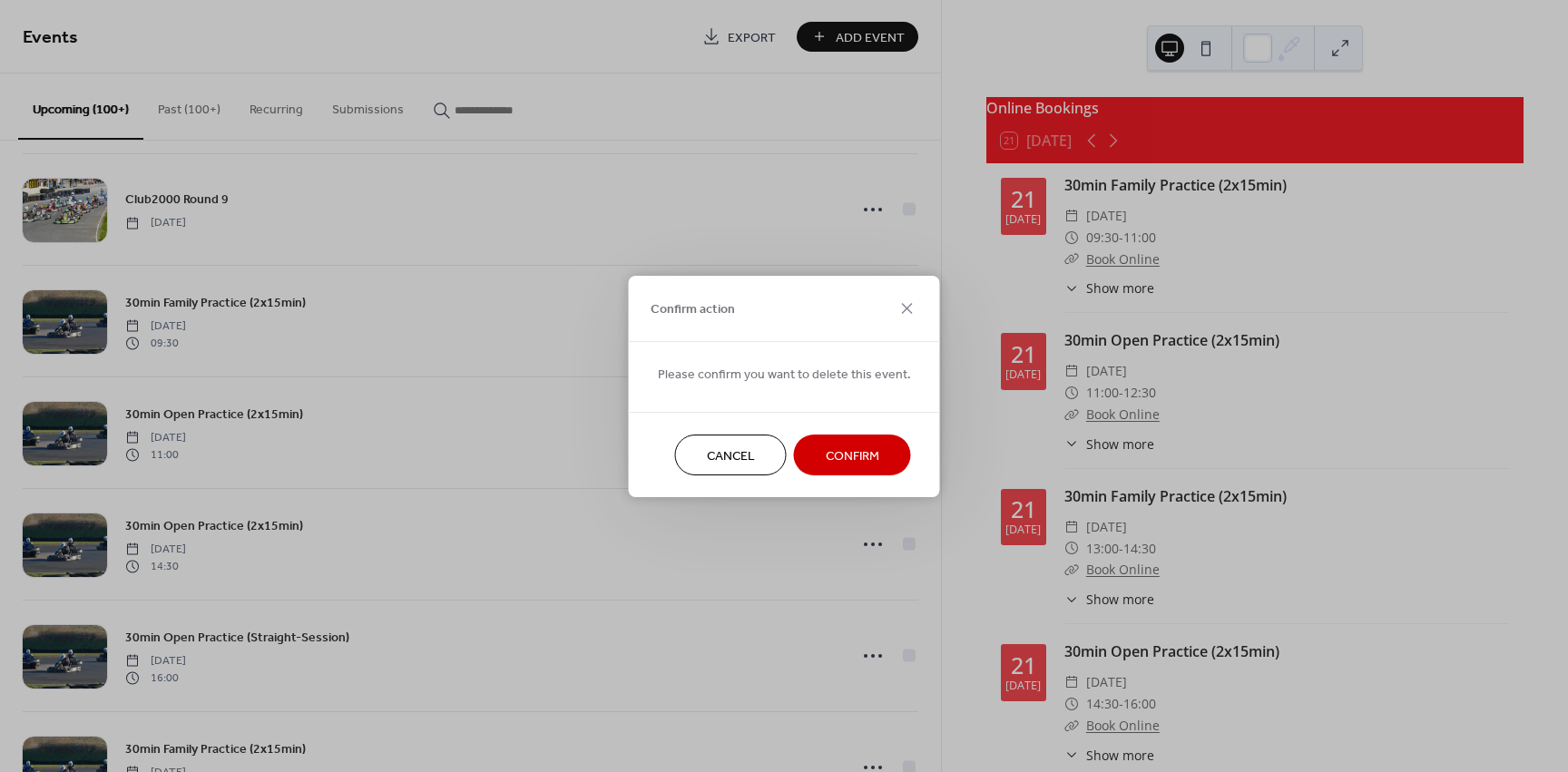 click on "Confirm" at bounding box center (852, 455) 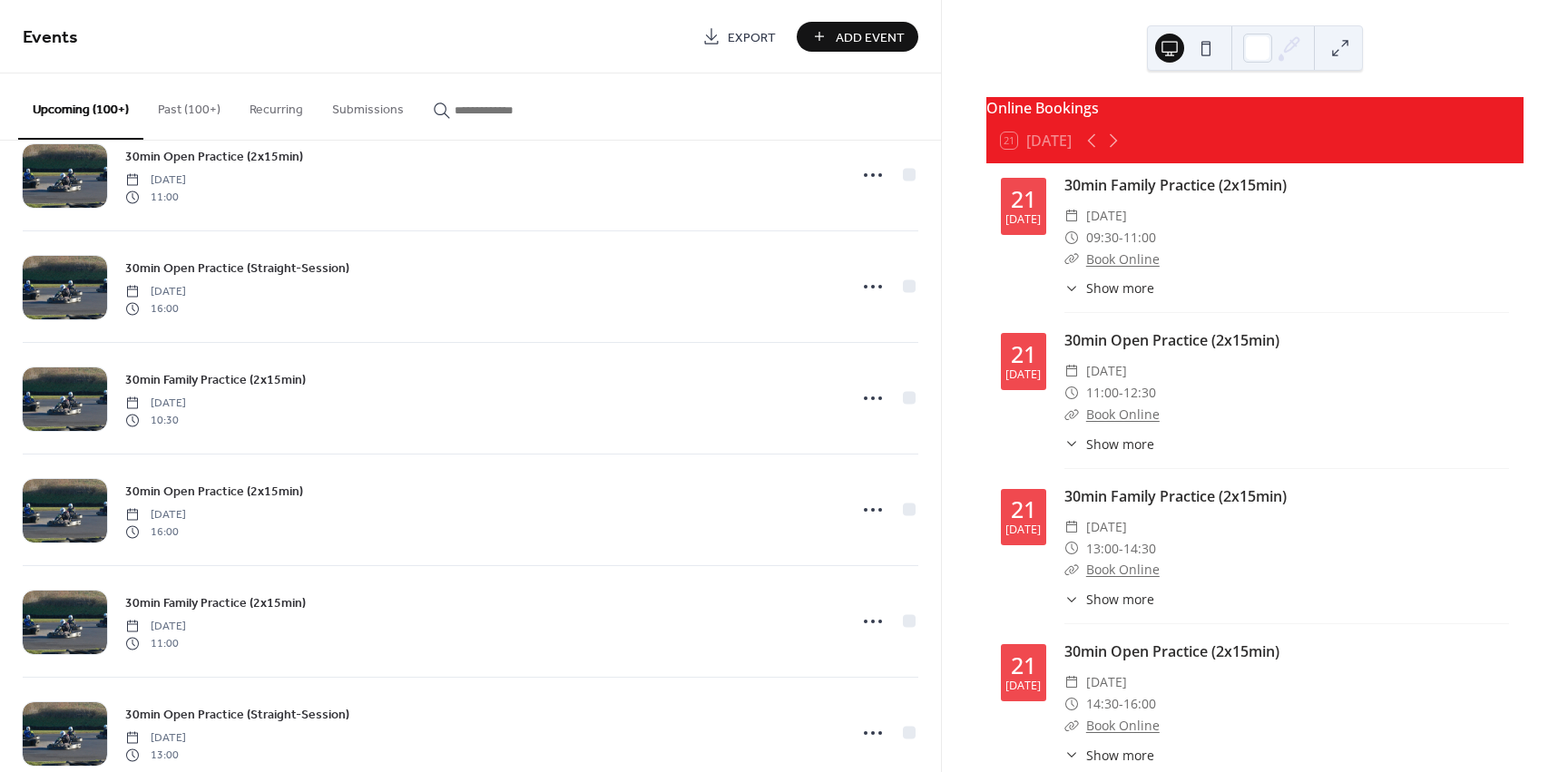 scroll, scrollTop: 8468, scrollLeft: 0, axis: vertical 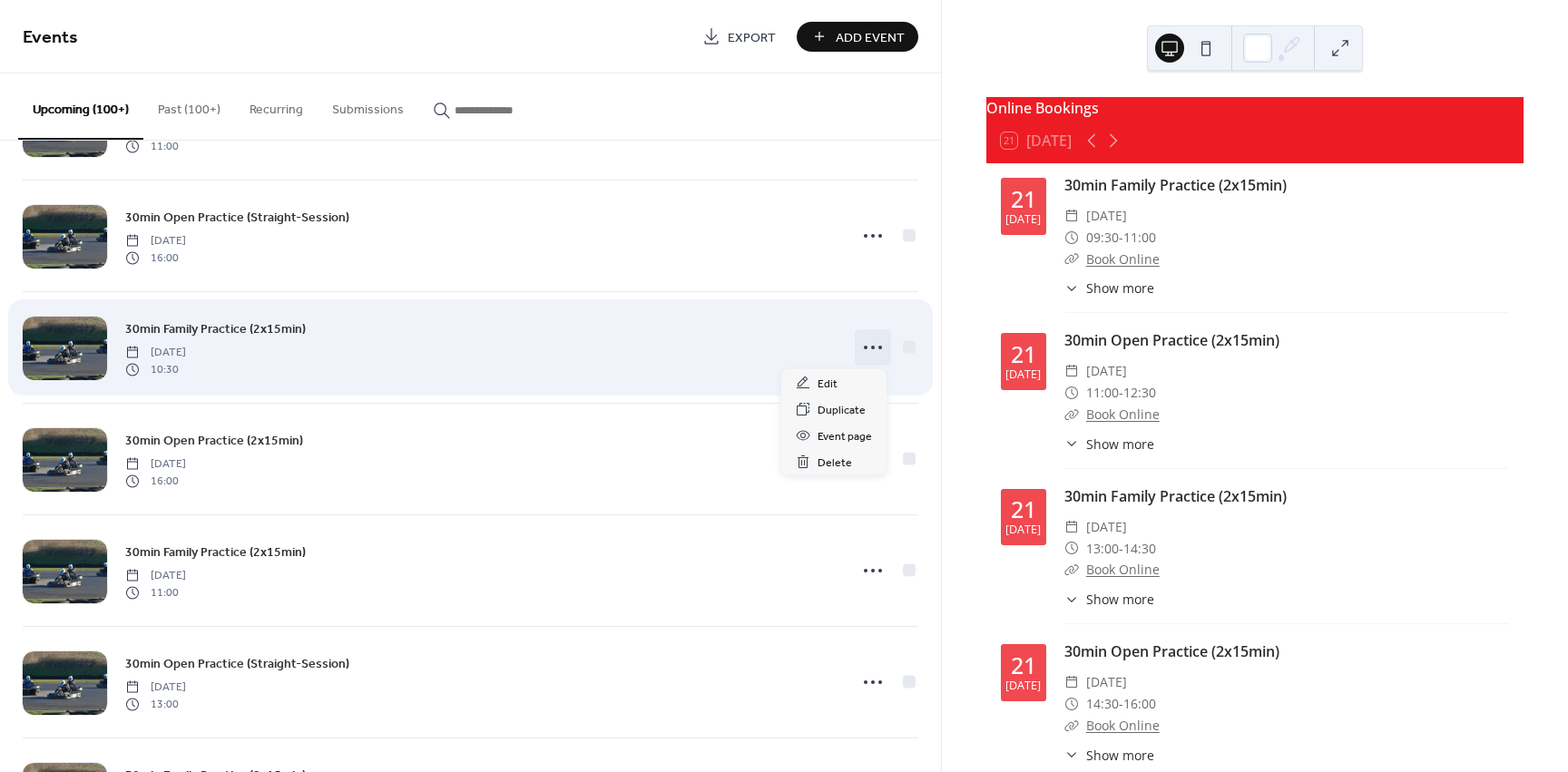 click 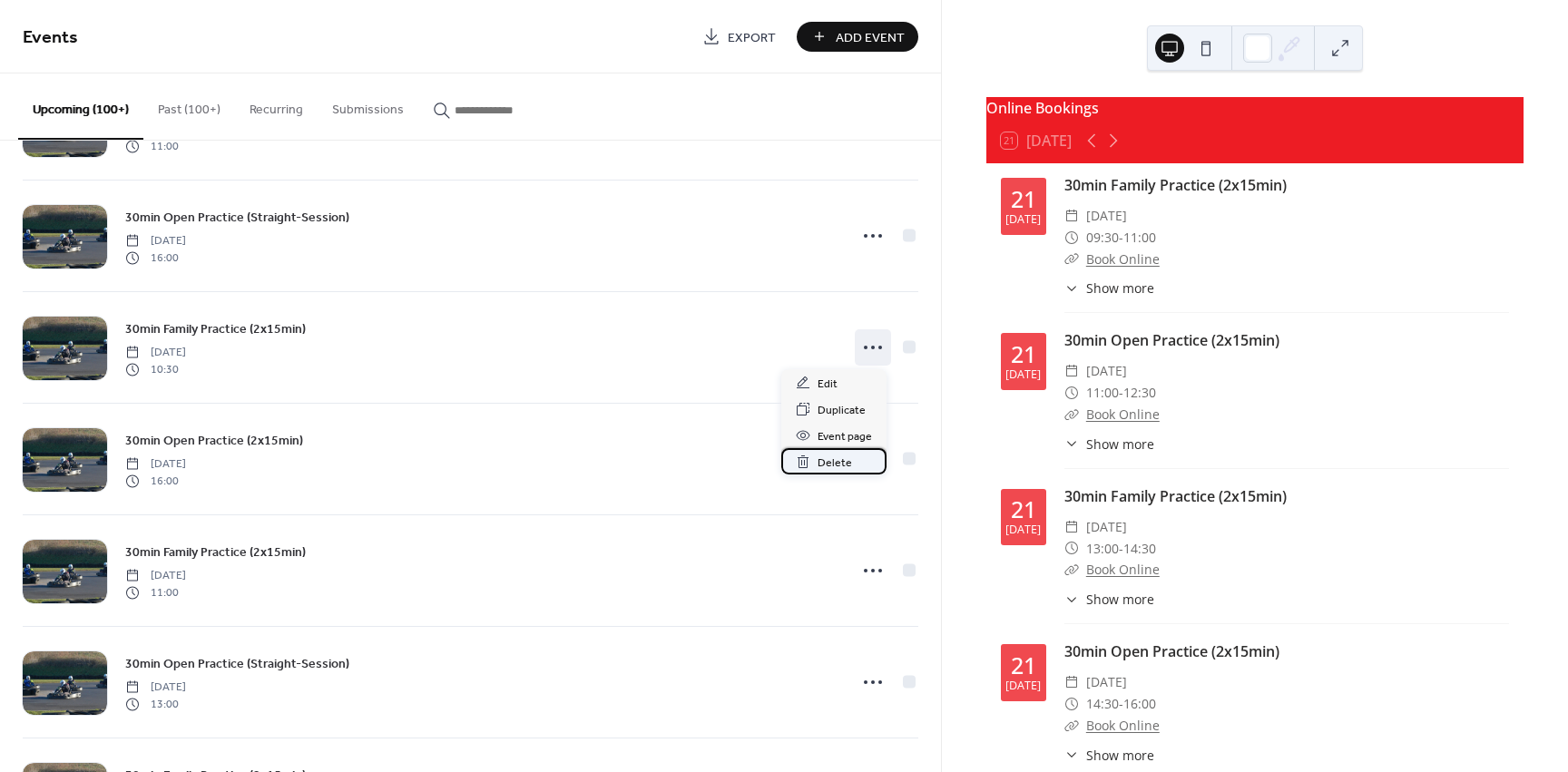 click on "Delete" at bounding box center (835, 463) 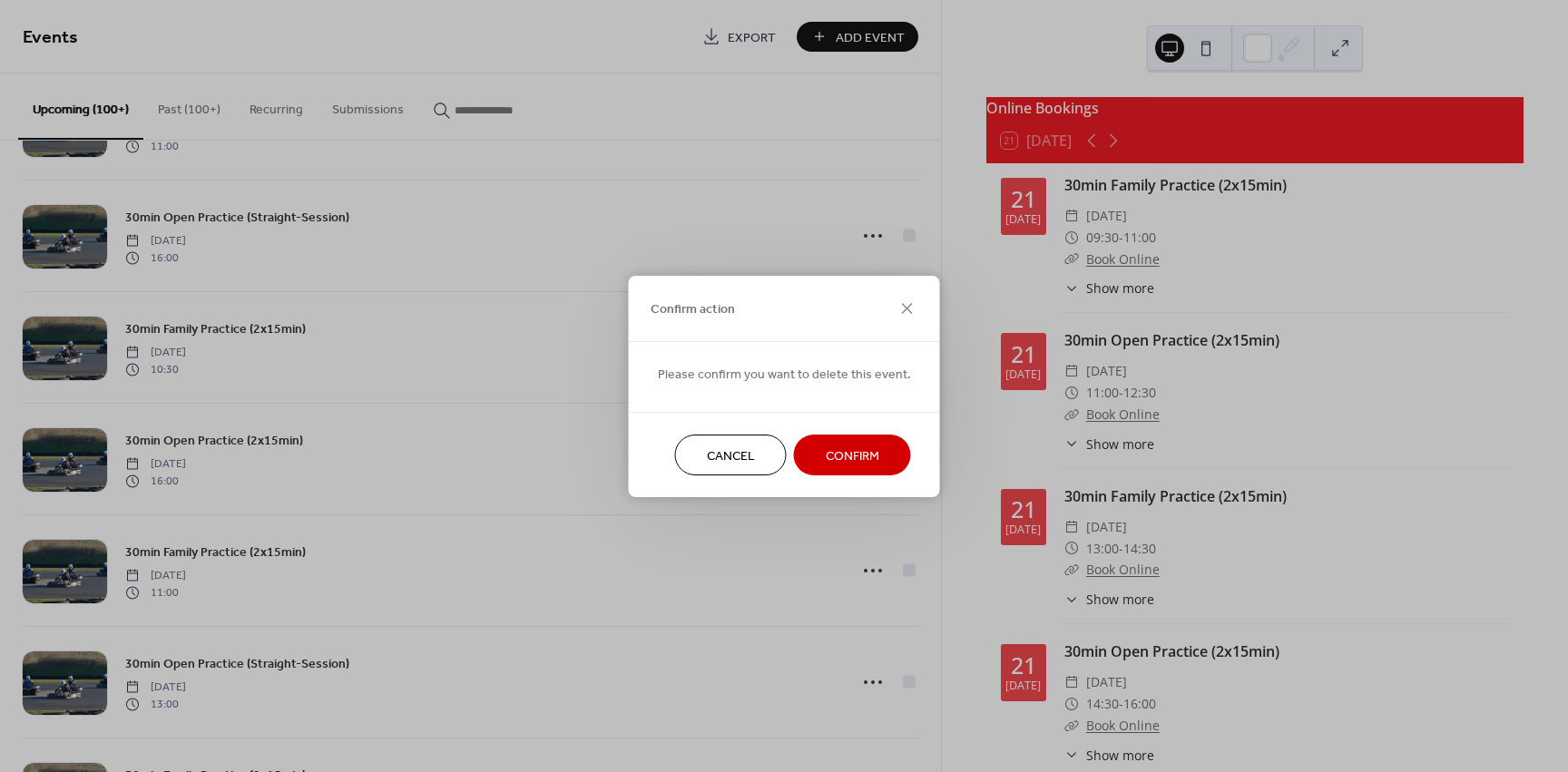 click on "Cancel Confirm" at bounding box center [784, 454] 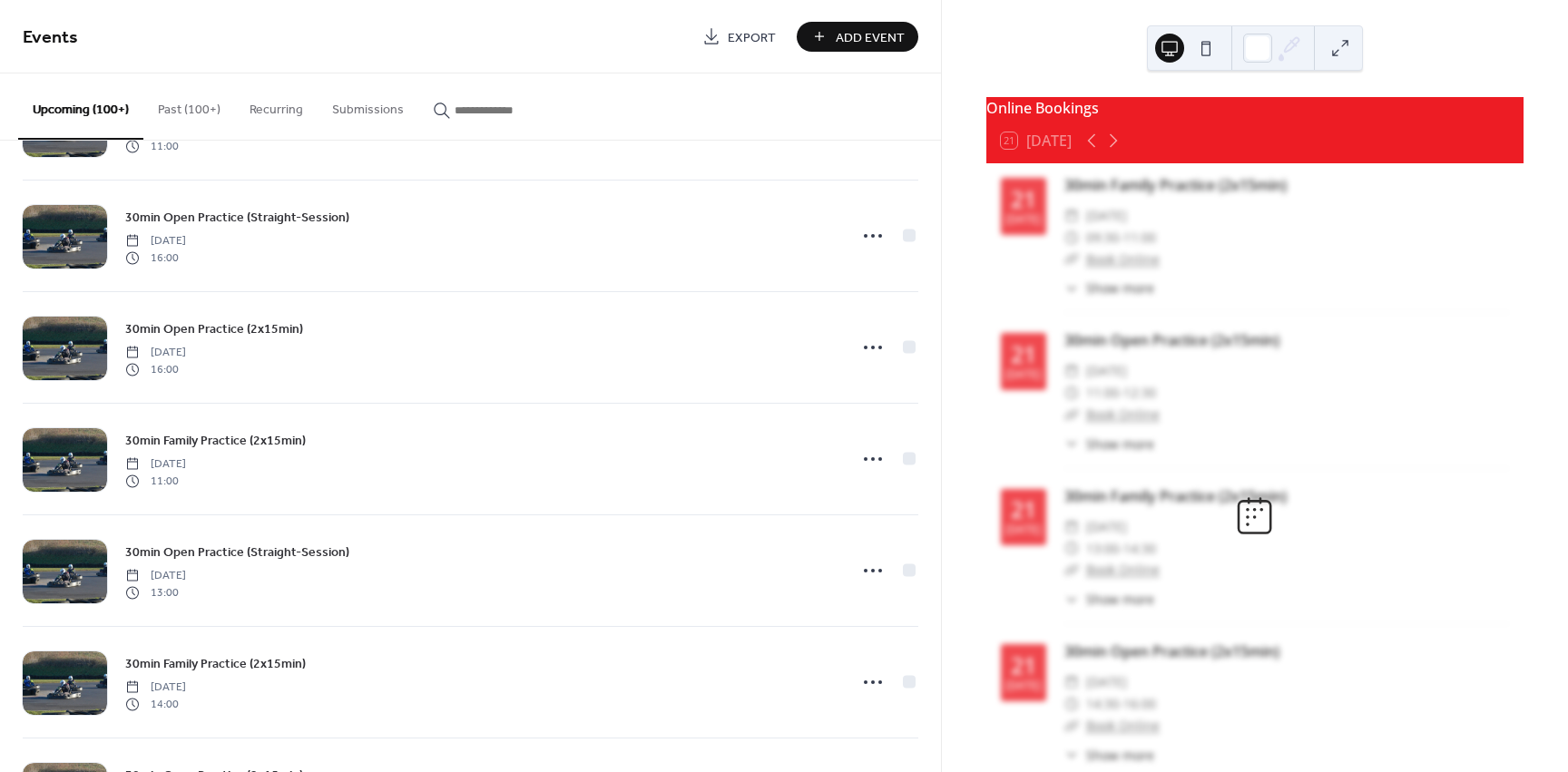 click at bounding box center [509, 110] 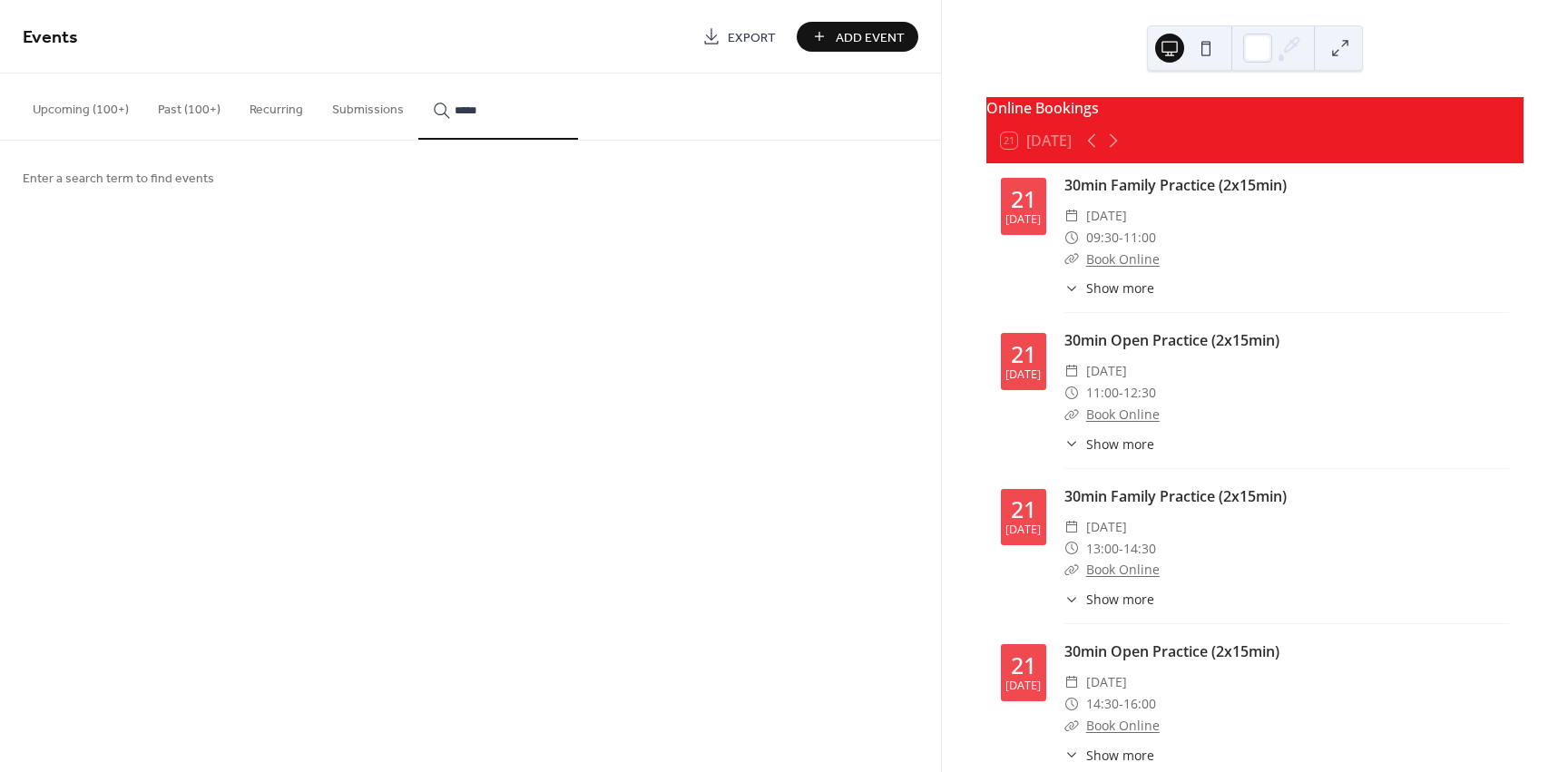 click on "*****" at bounding box center [498, 106] 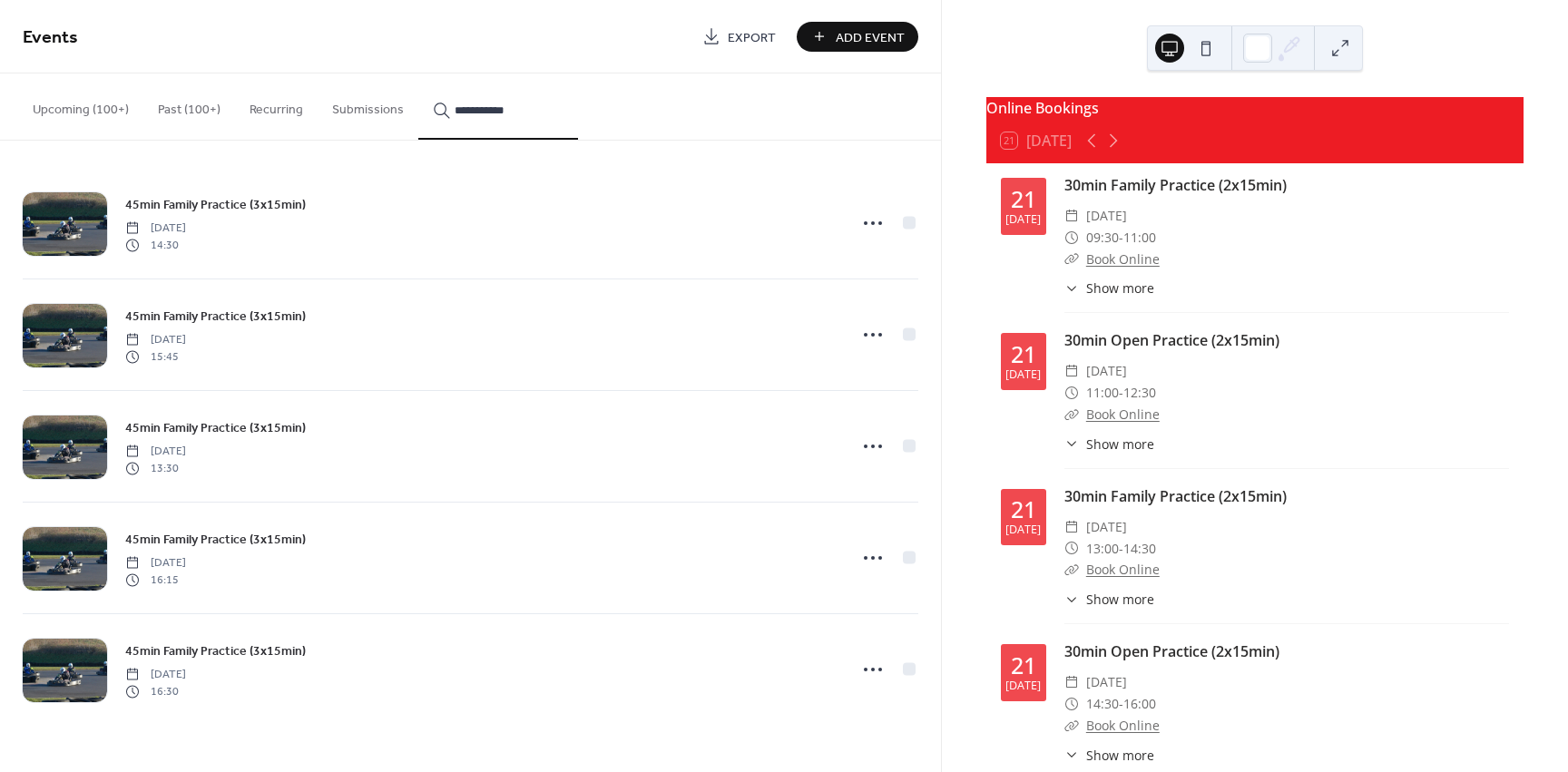 type on "**********" 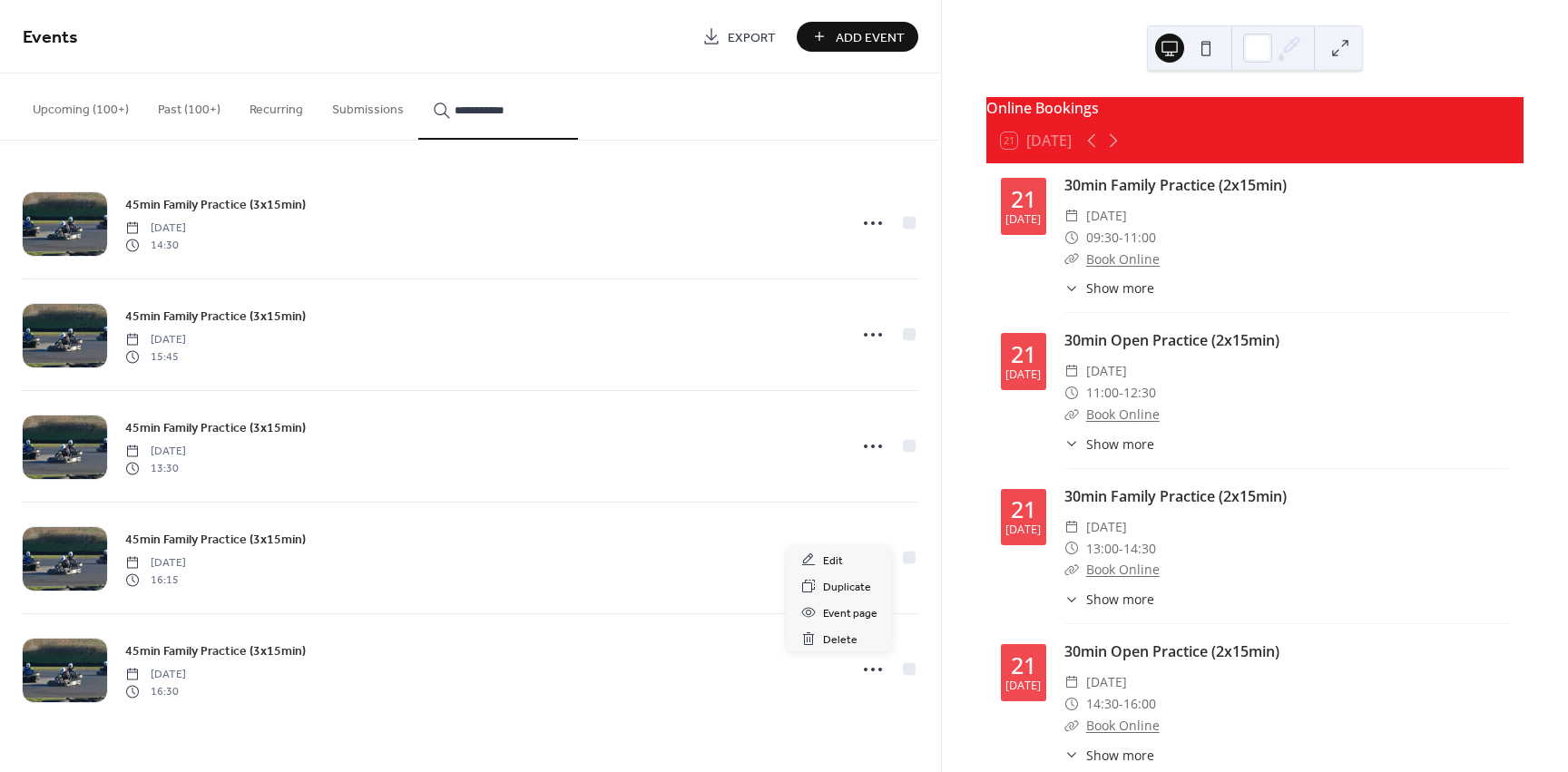 click 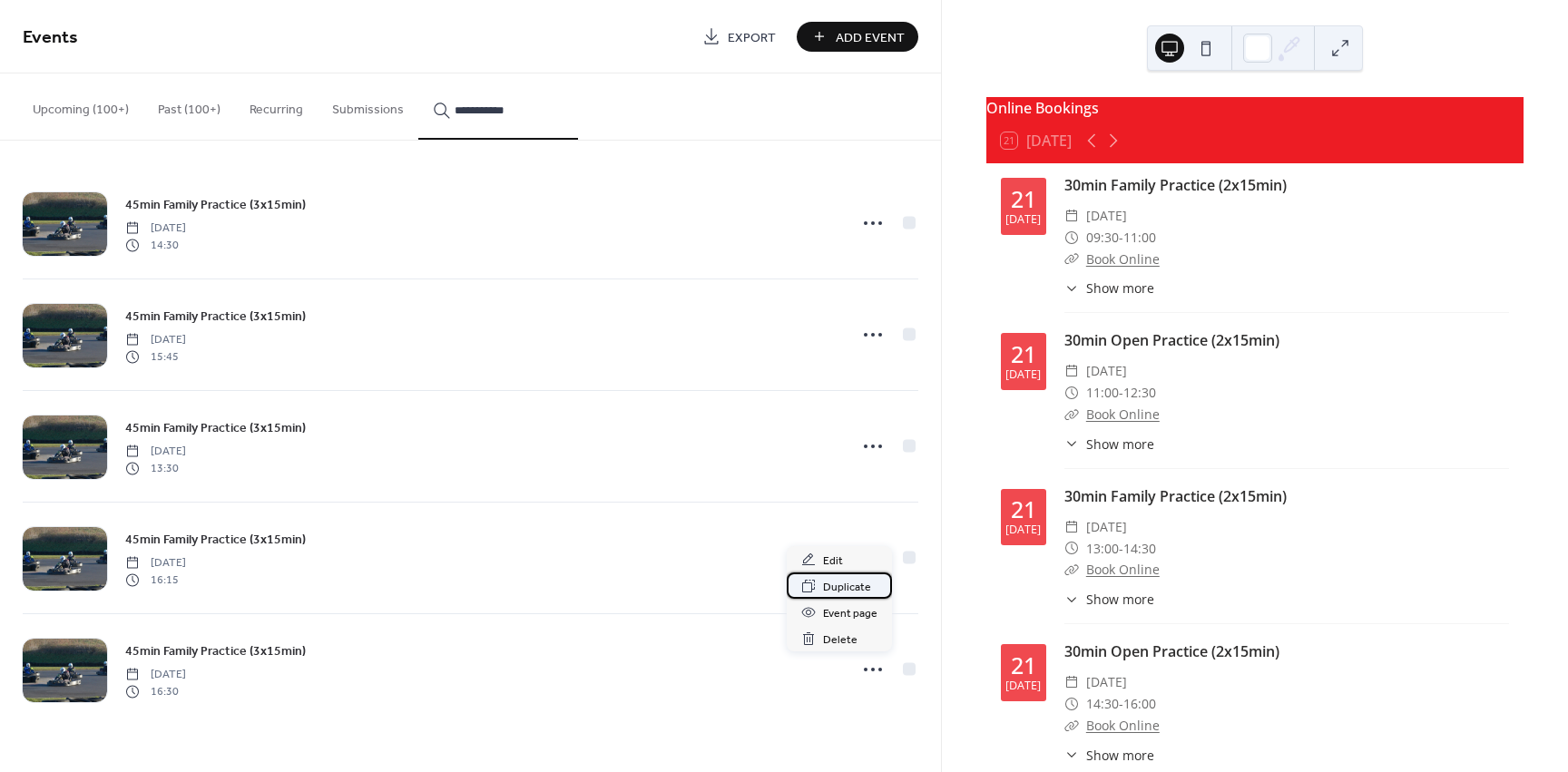 click on "Duplicate" at bounding box center [847, 587] 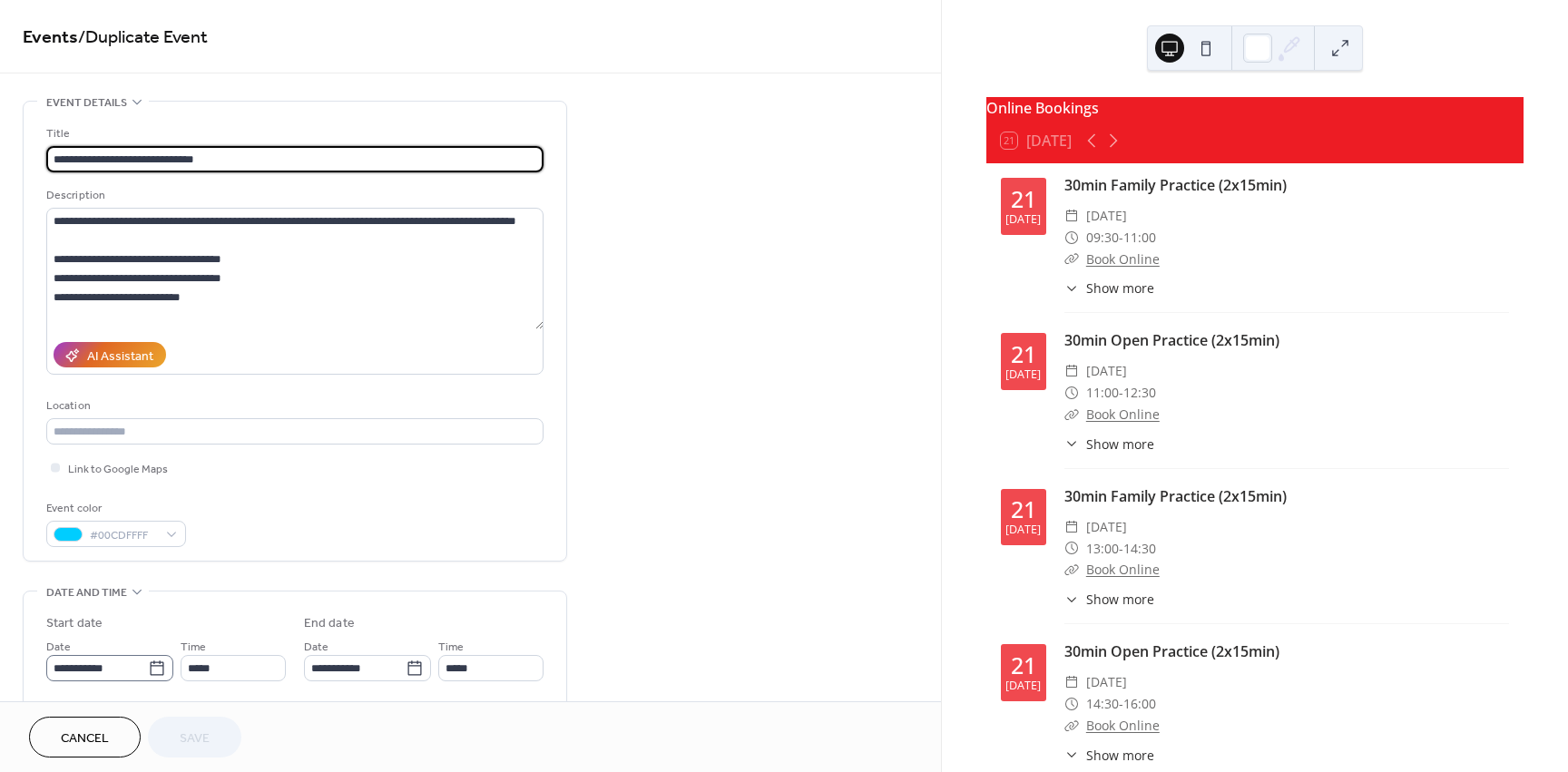 click on "**********" at bounding box center [110, 668] 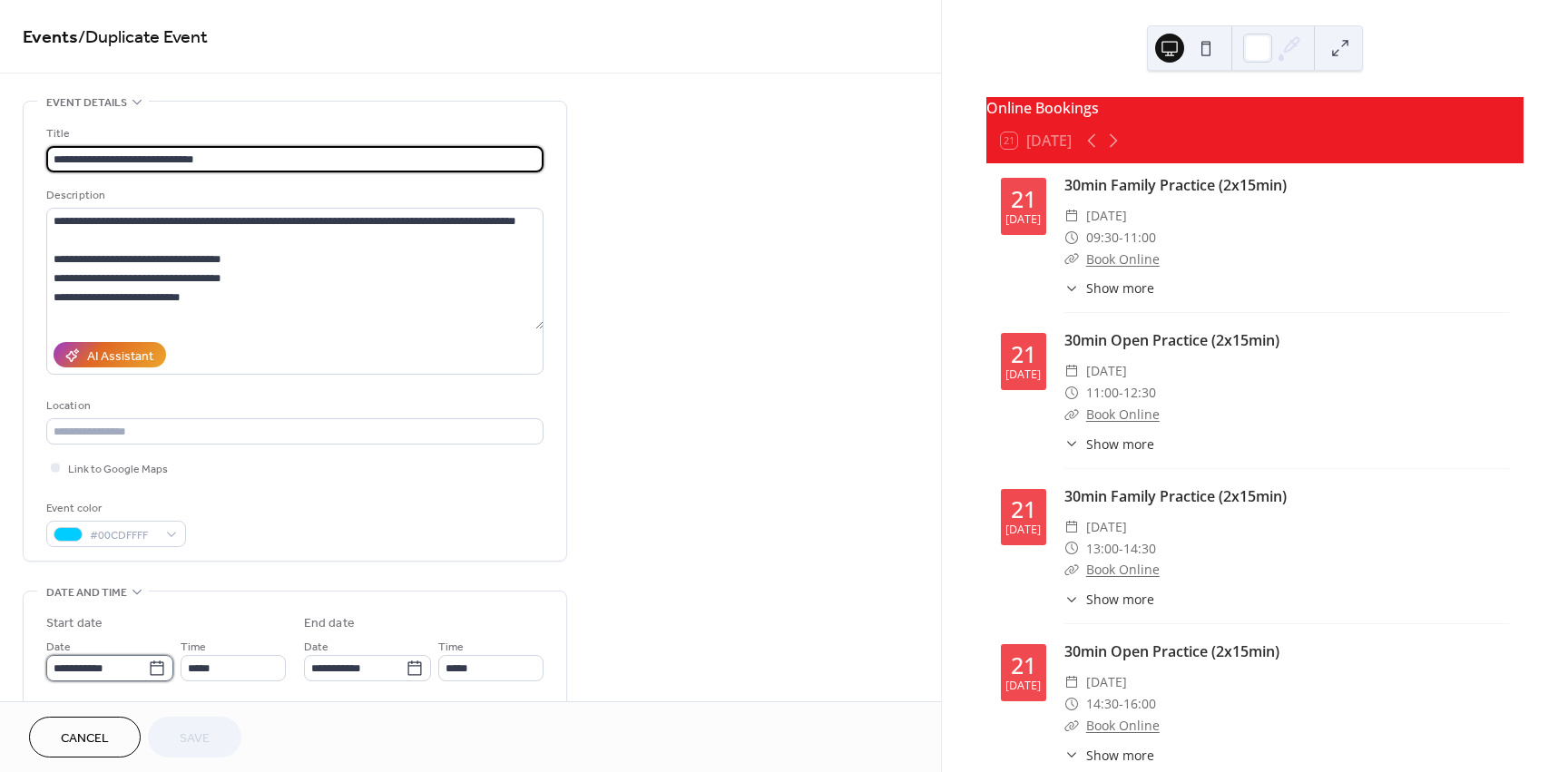 click on "**********" at bounding box center (97, 668) 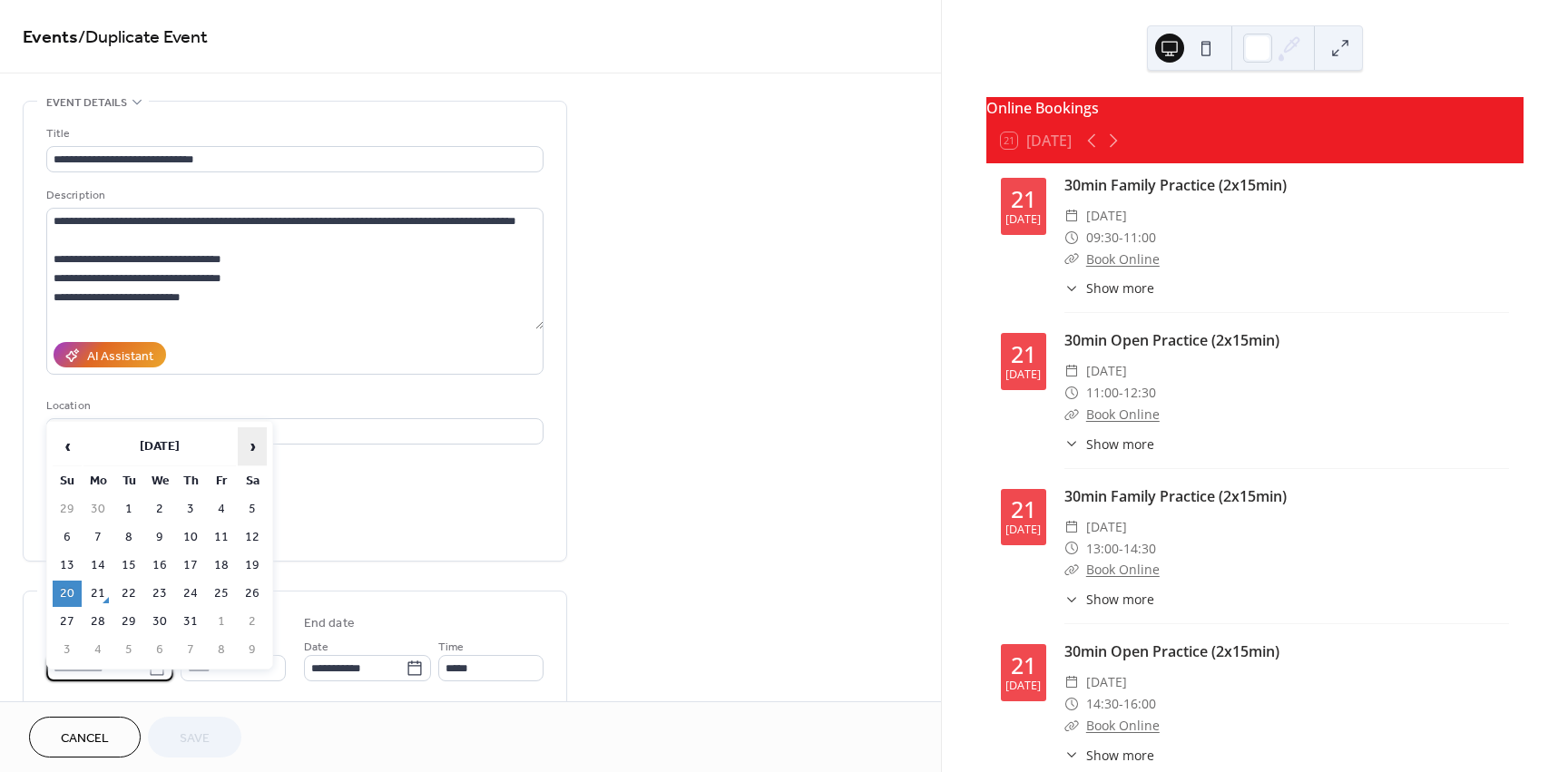 click on "›" at bounding box center (252, 446) 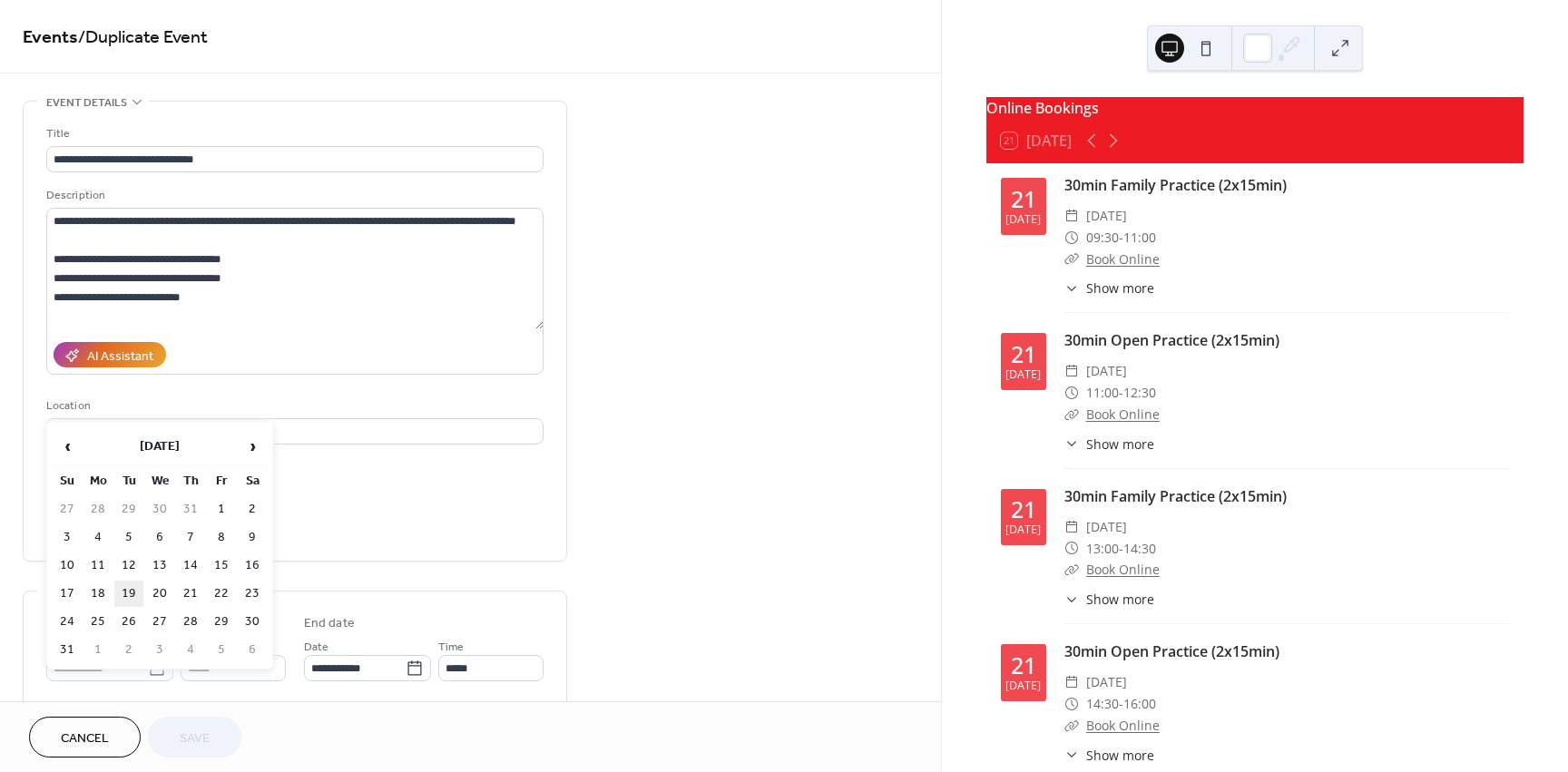 click on "19" at bounding box center [129, 593] 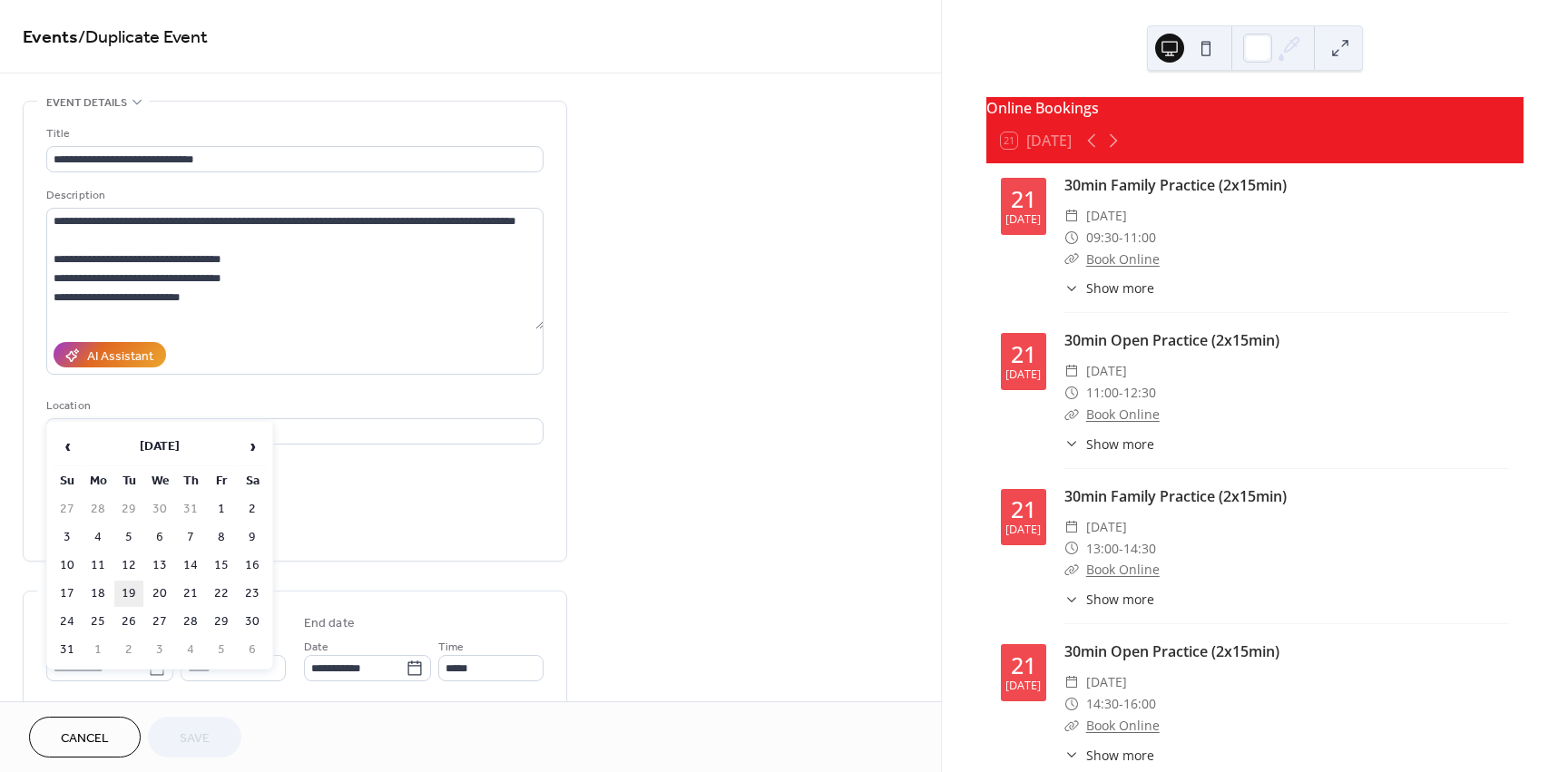 type on "**********" 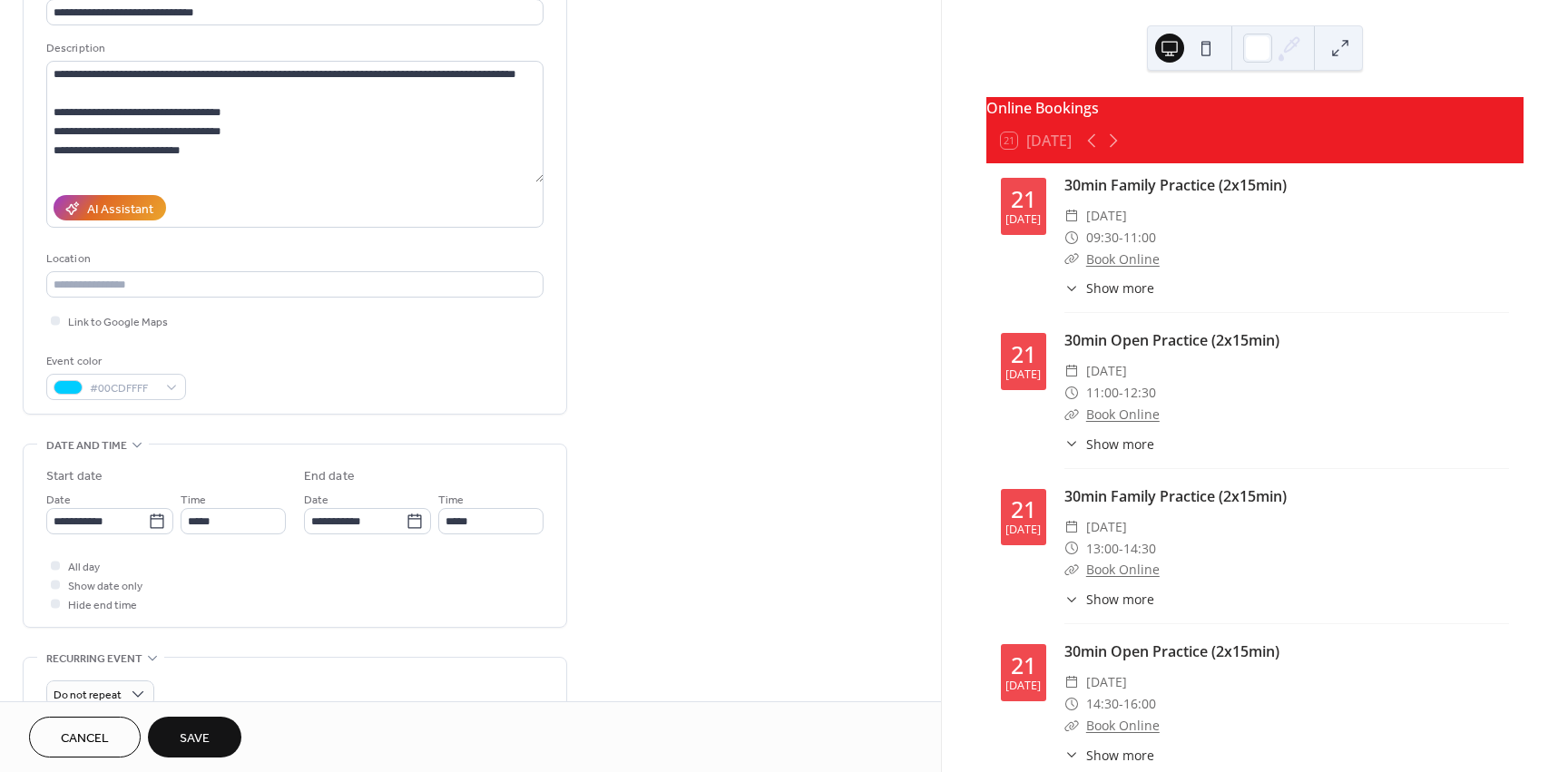 scroll, scrollTop: 200, scrollLeft: 0, axis: vertical 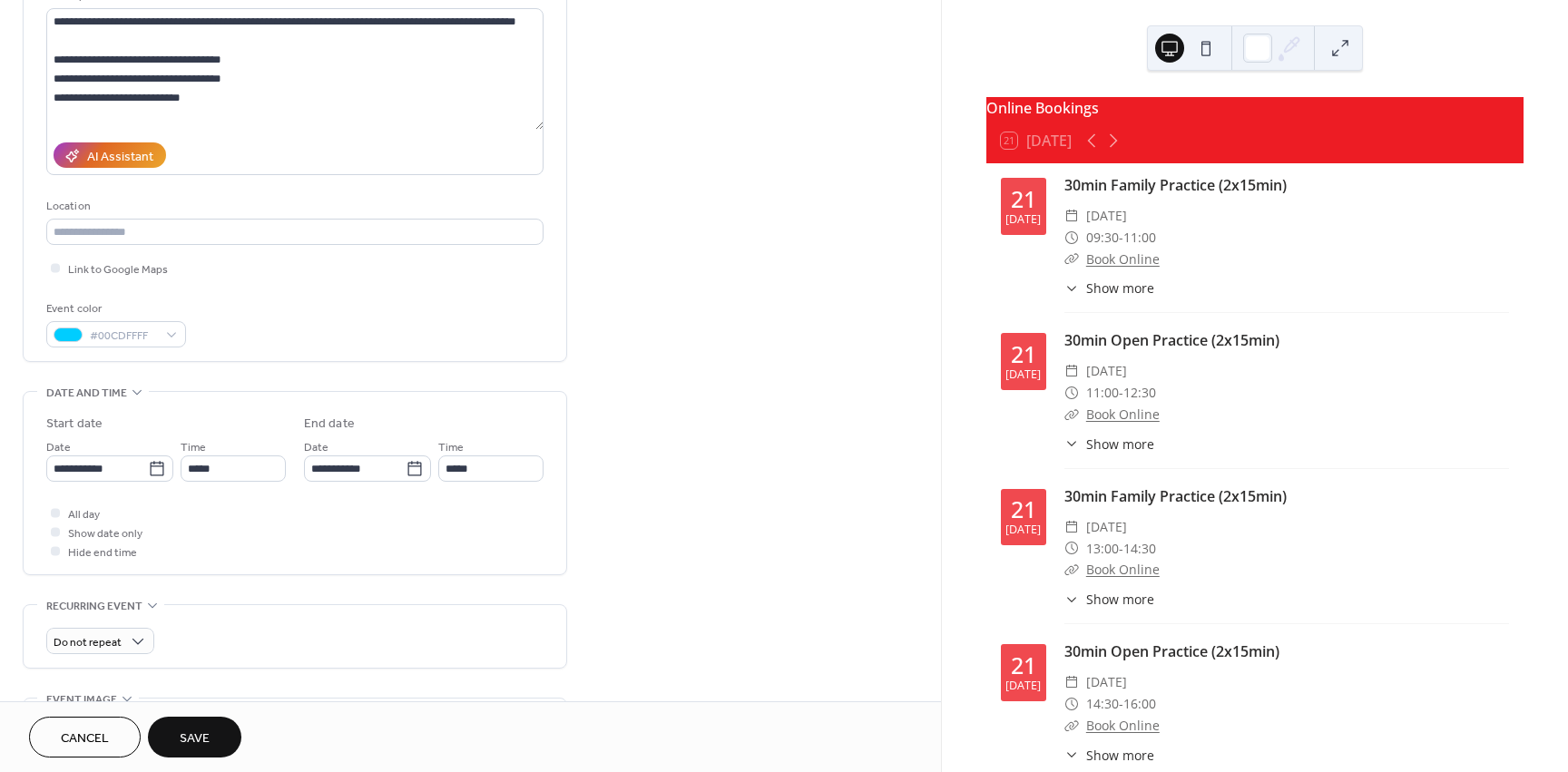 click on "Time *****" at bounding box center [233, 459] 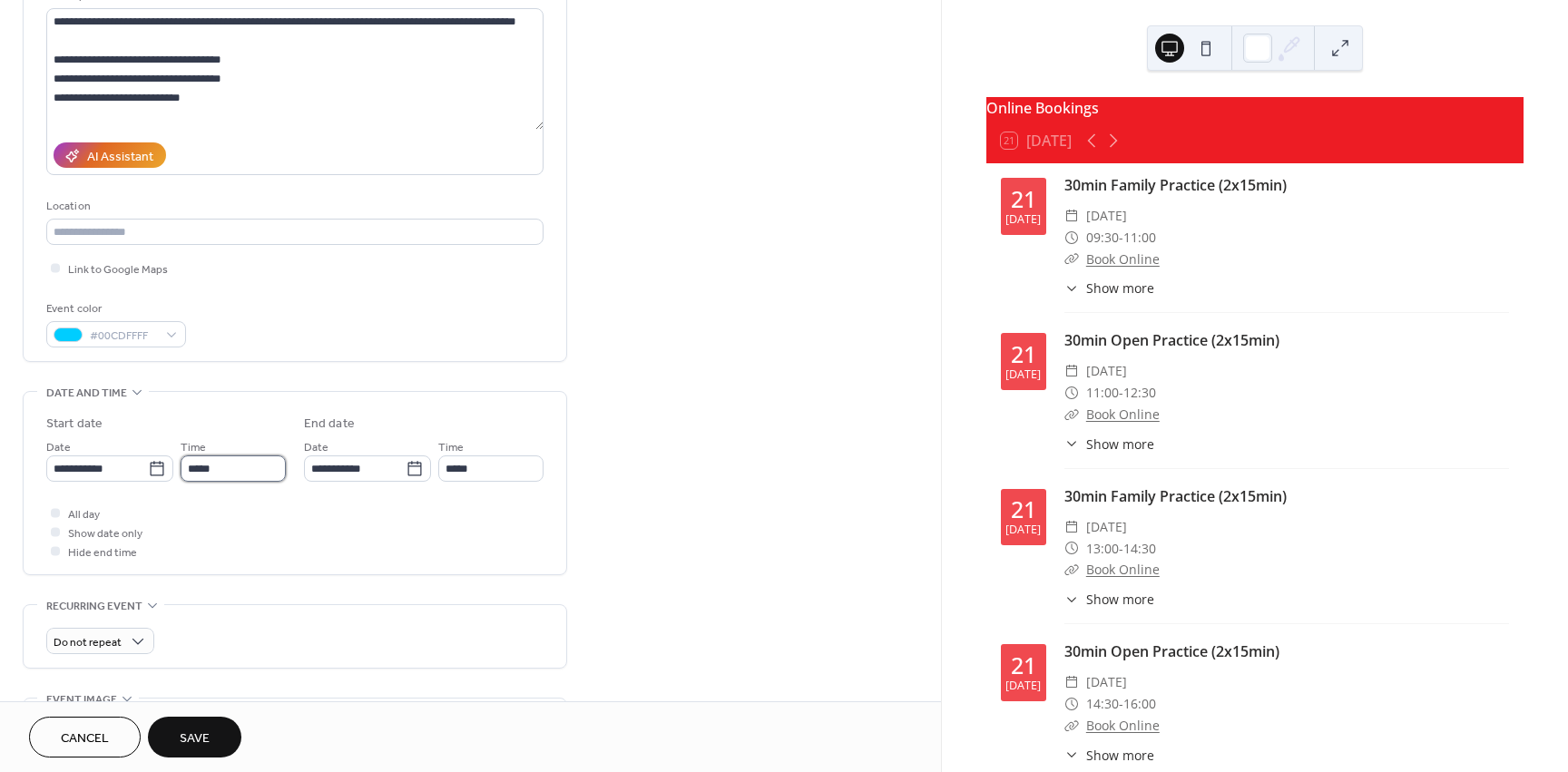 click on "*****" at bounding box center (233, 468) 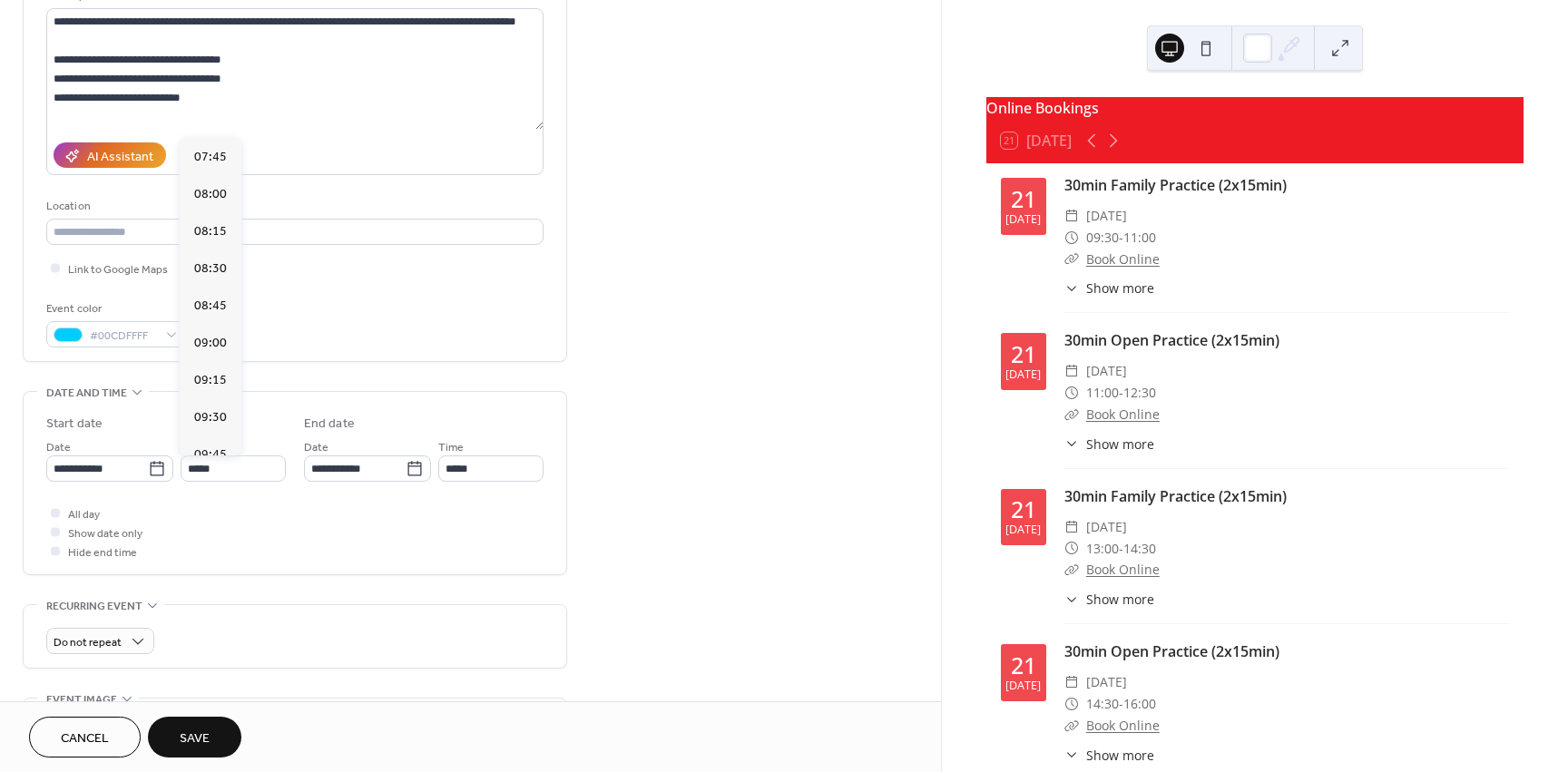 scroll, scrollTop: 1305, scrollLeft: 0, axis: vertical 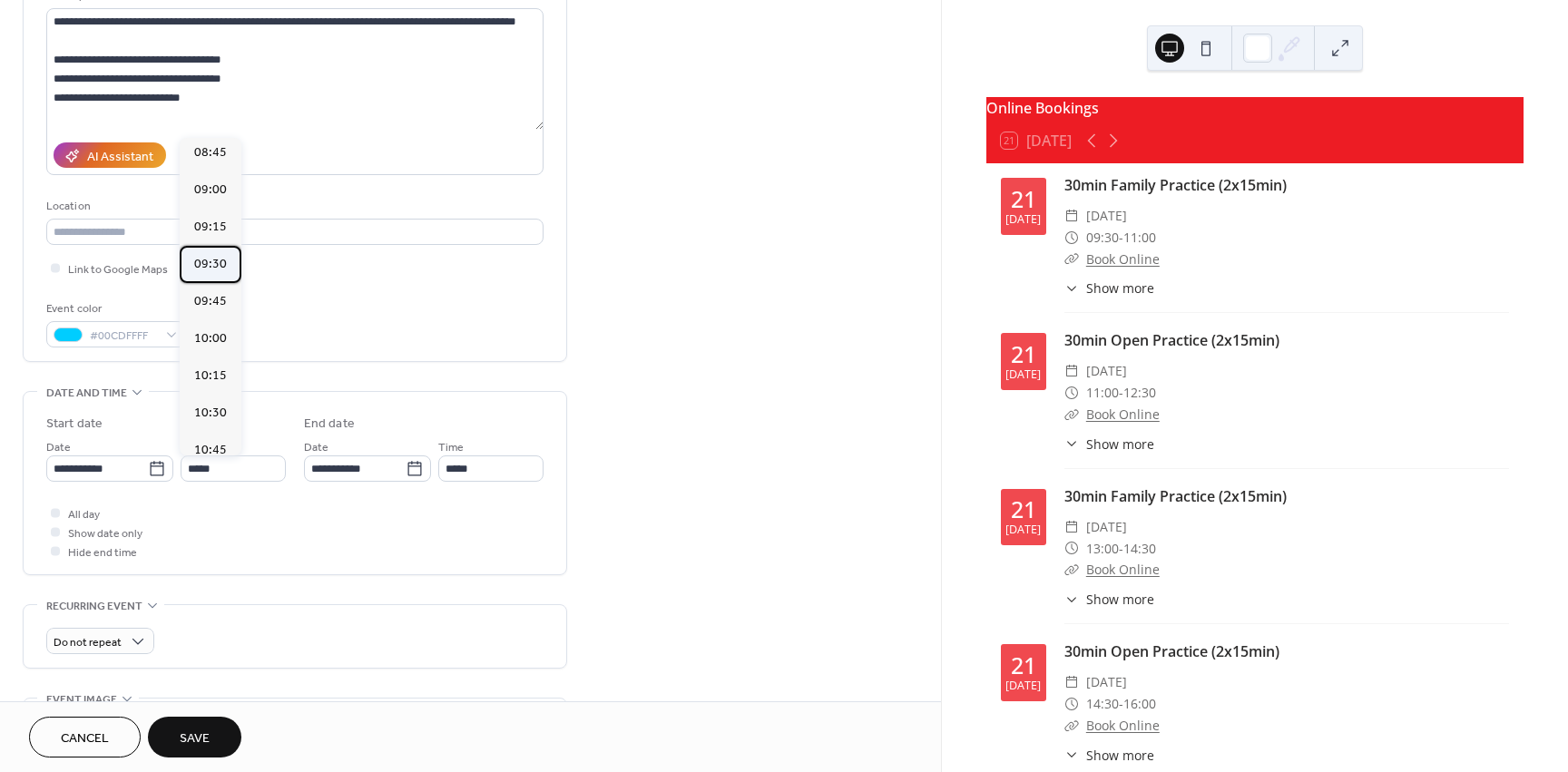 click on "09:30" at bounding box center [211, 264] 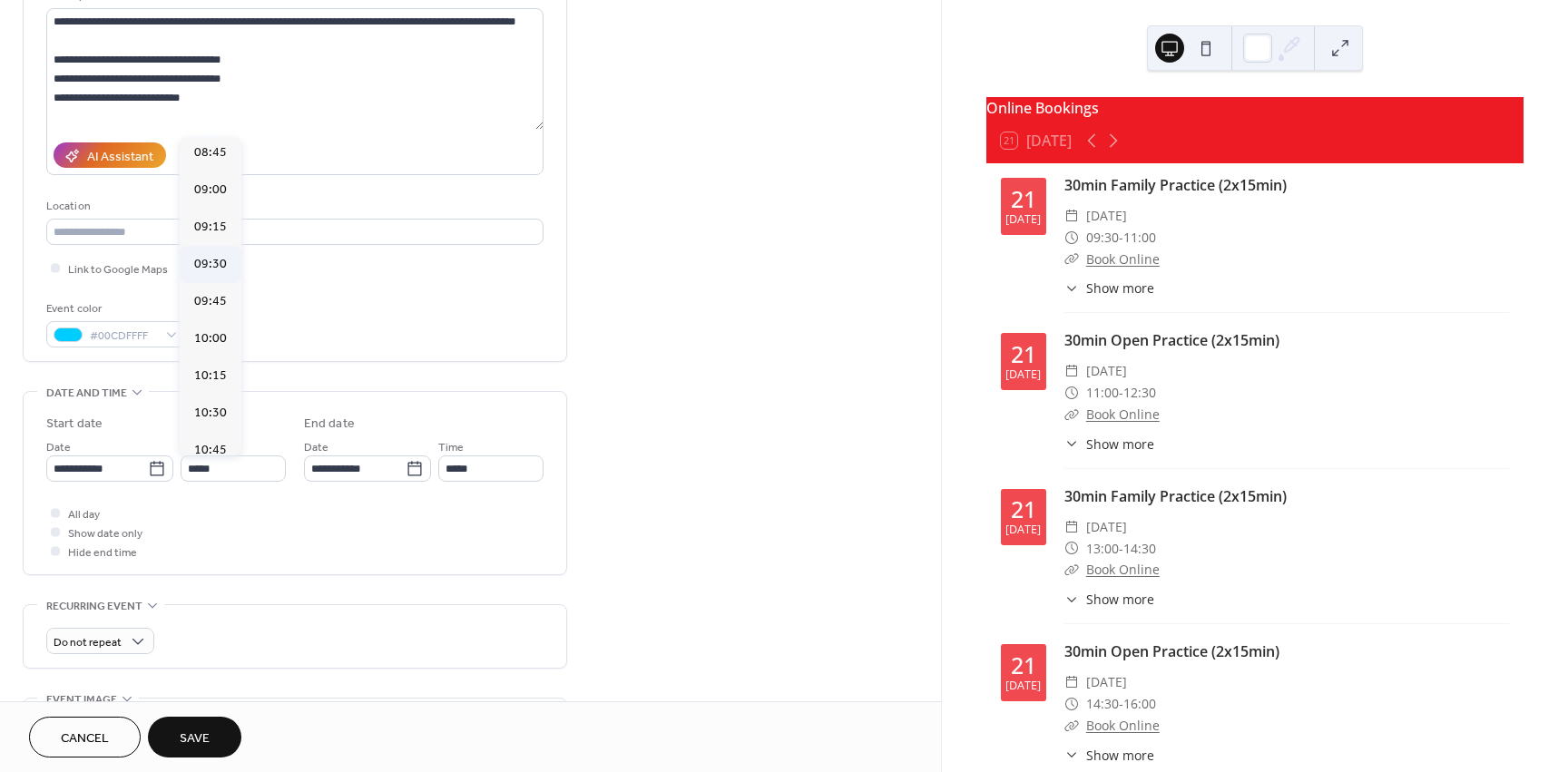 type on "*****" 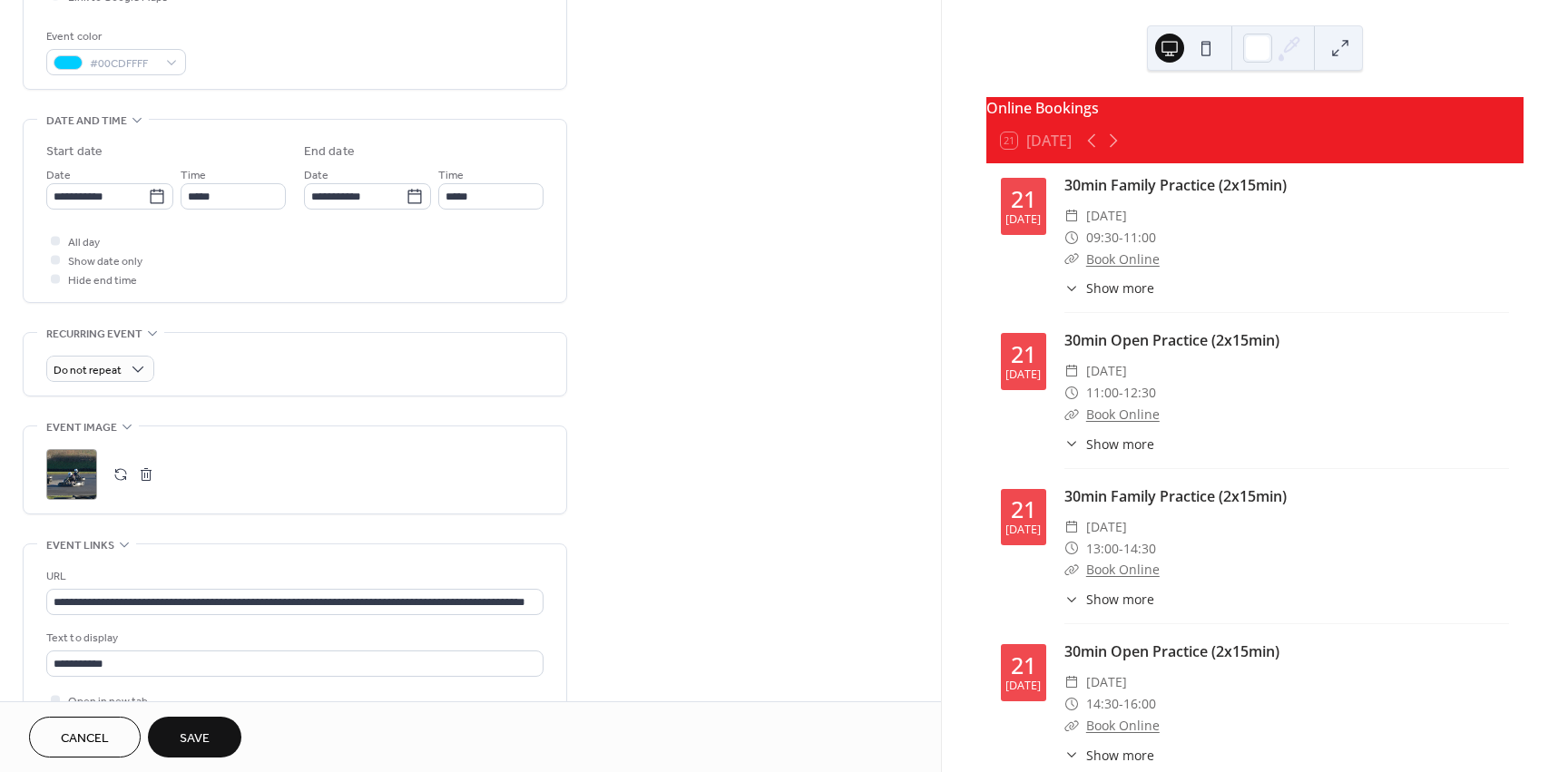 scroll, scrollTop: 516, scrollLeft: 0, axis: vertical 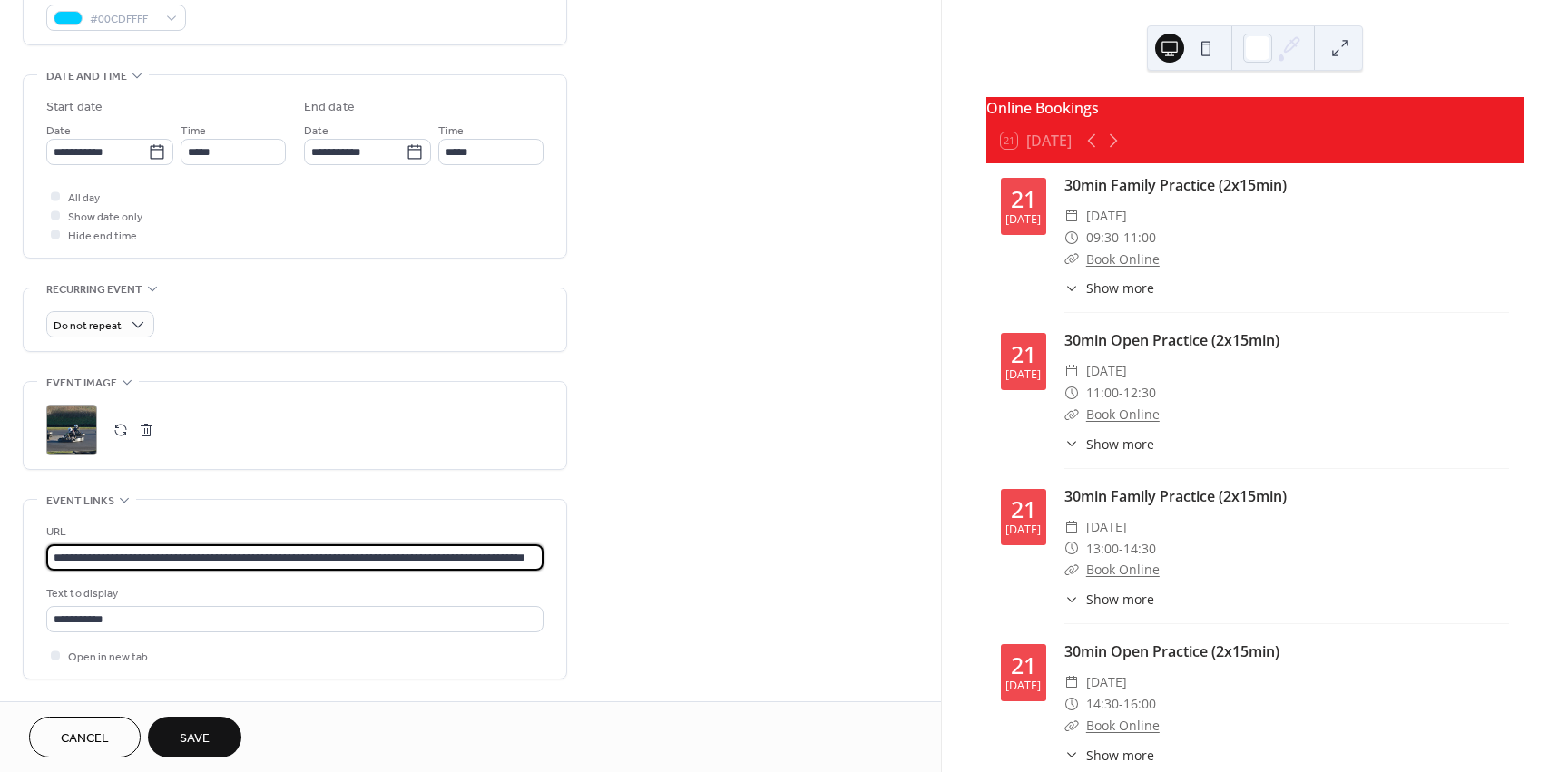 drag, startPoint x: 453, startPoint y: 566, endPoint x: 679, endPoint y: 540, distance: 227.49066 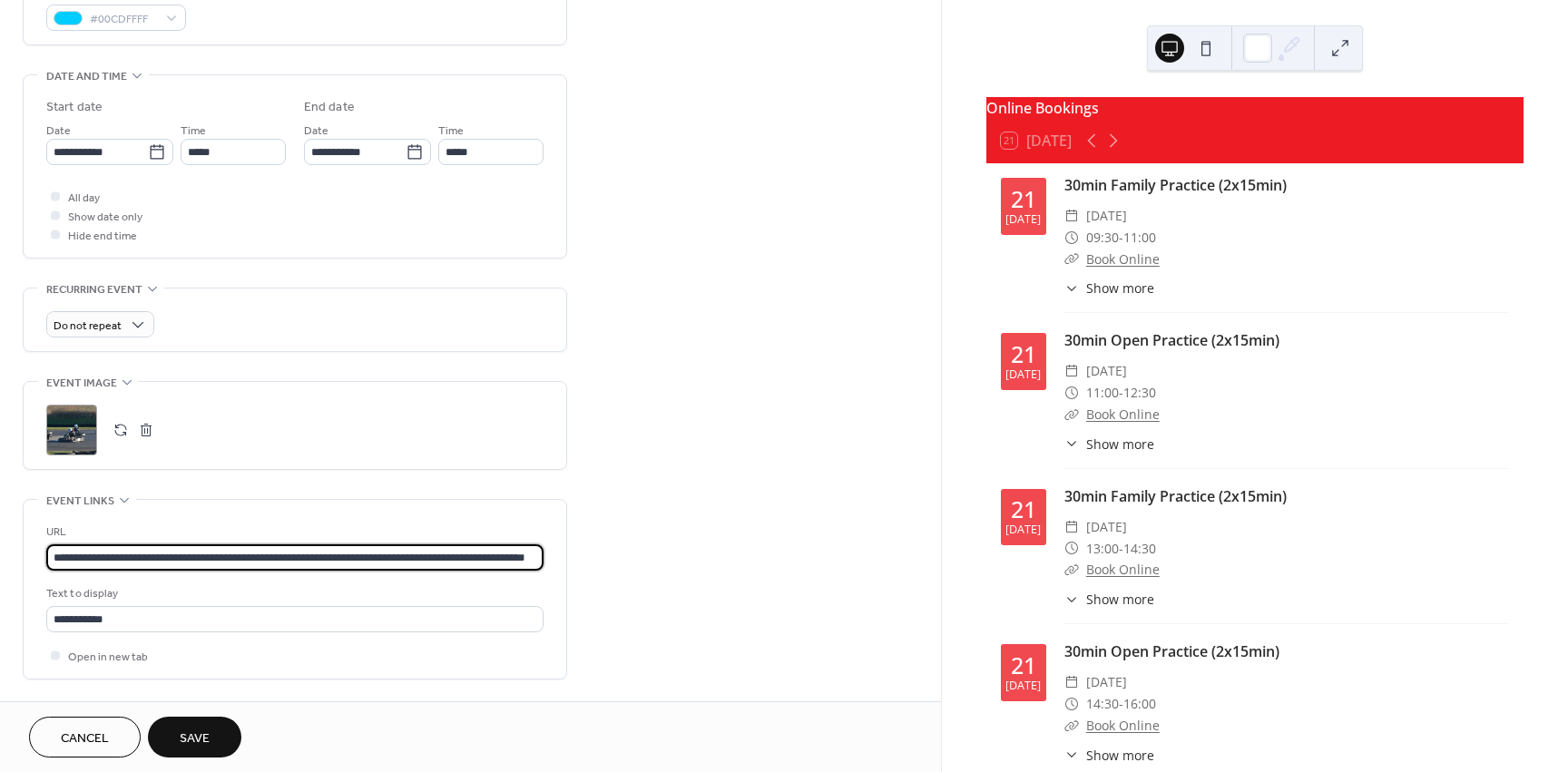 scroll, scrollTop: 0, scrollLeft: 59, axis: horizontal 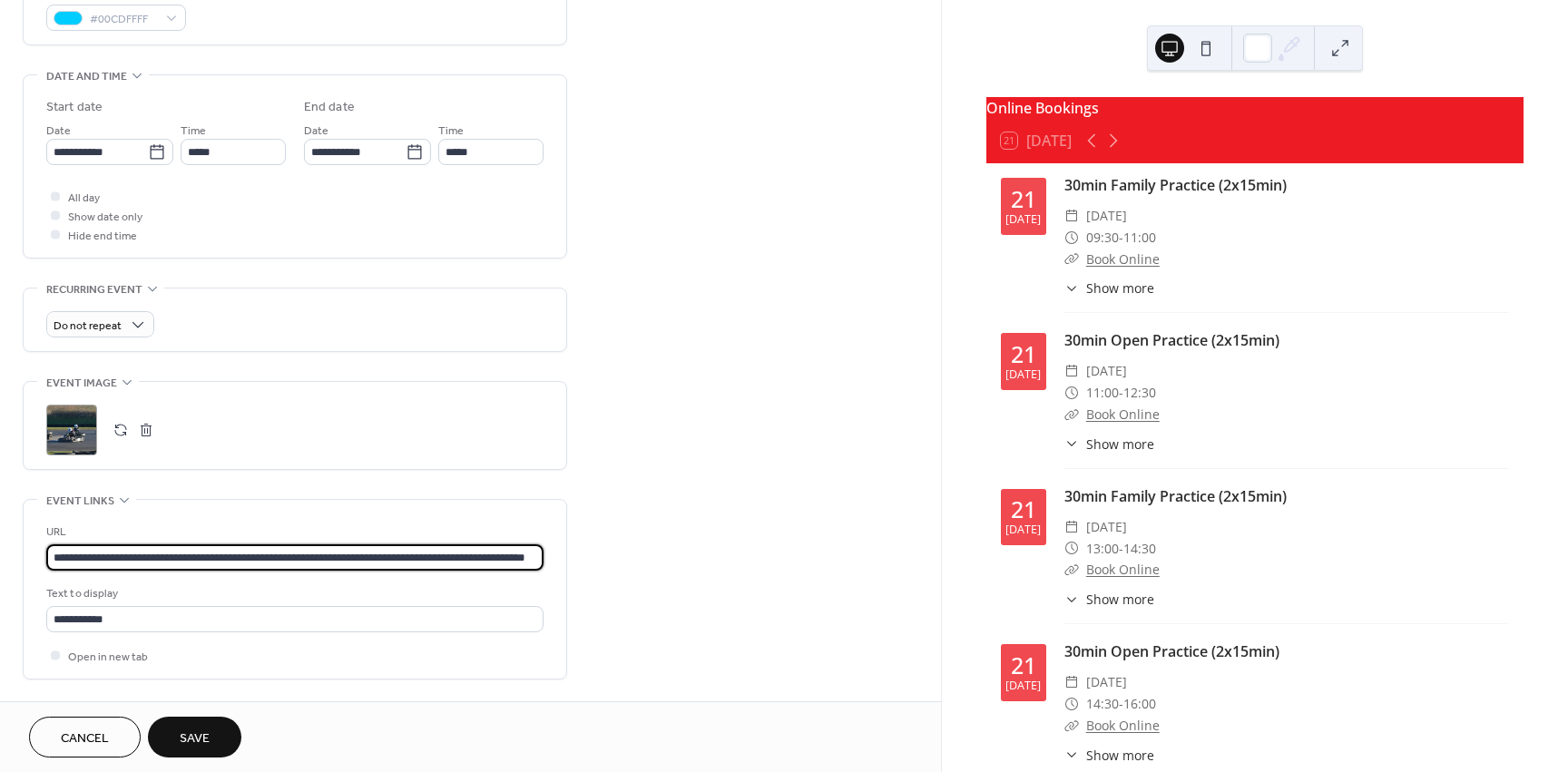 type on "**********" 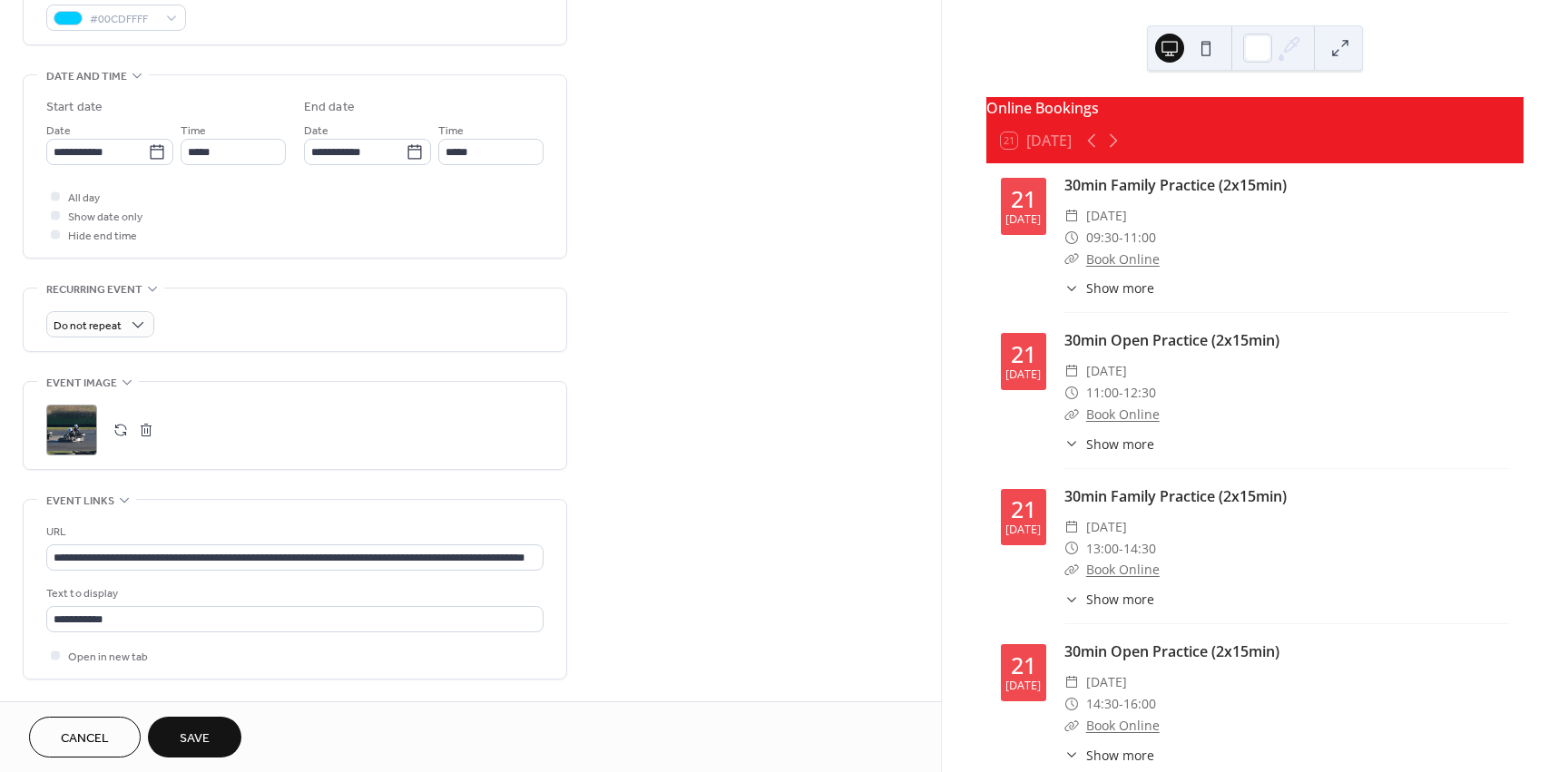 scroll, scrollTop: 0, scrollLeft: 0, axis: both 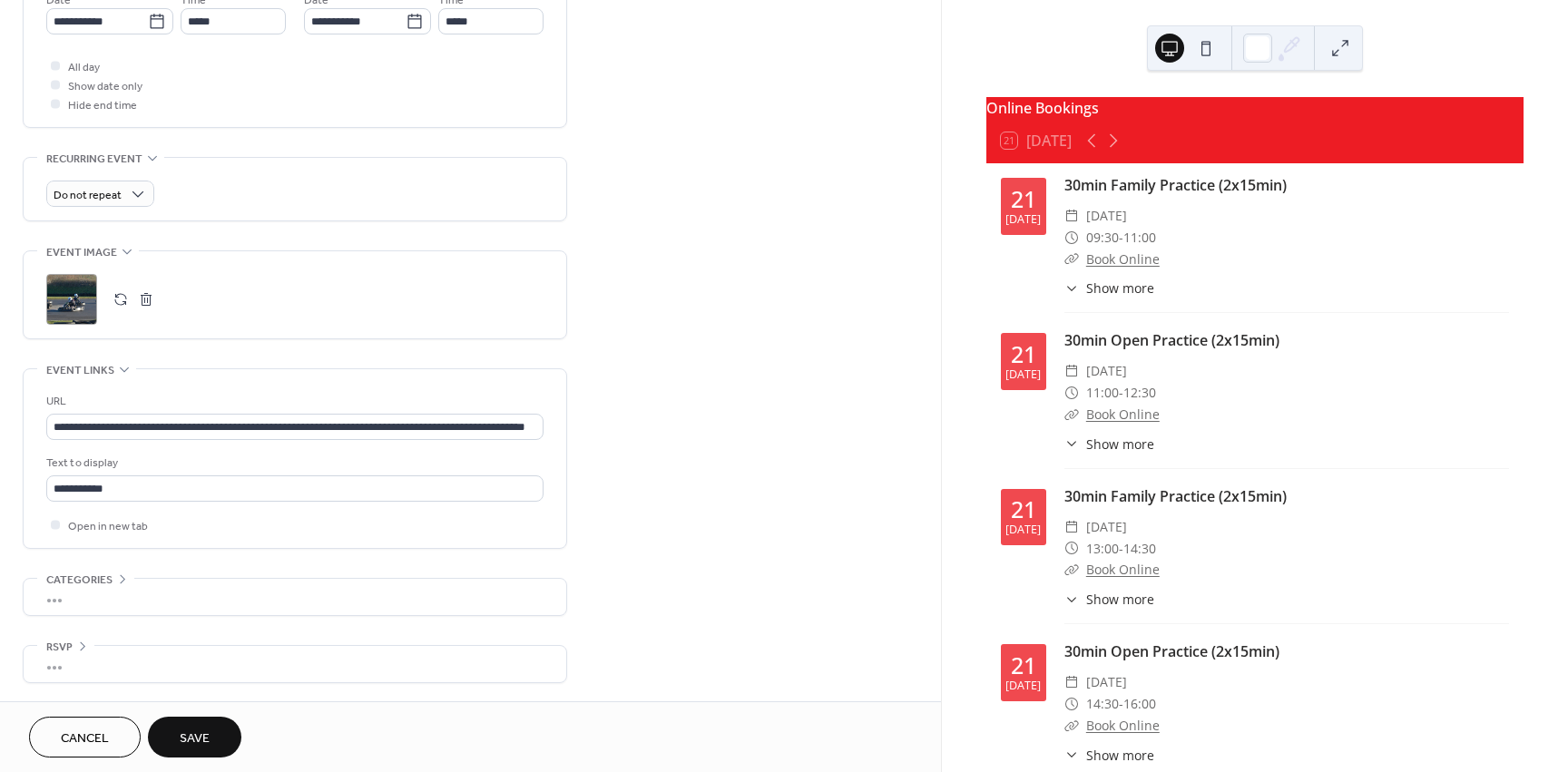 click on "Save" at bounding box center [194, 738] 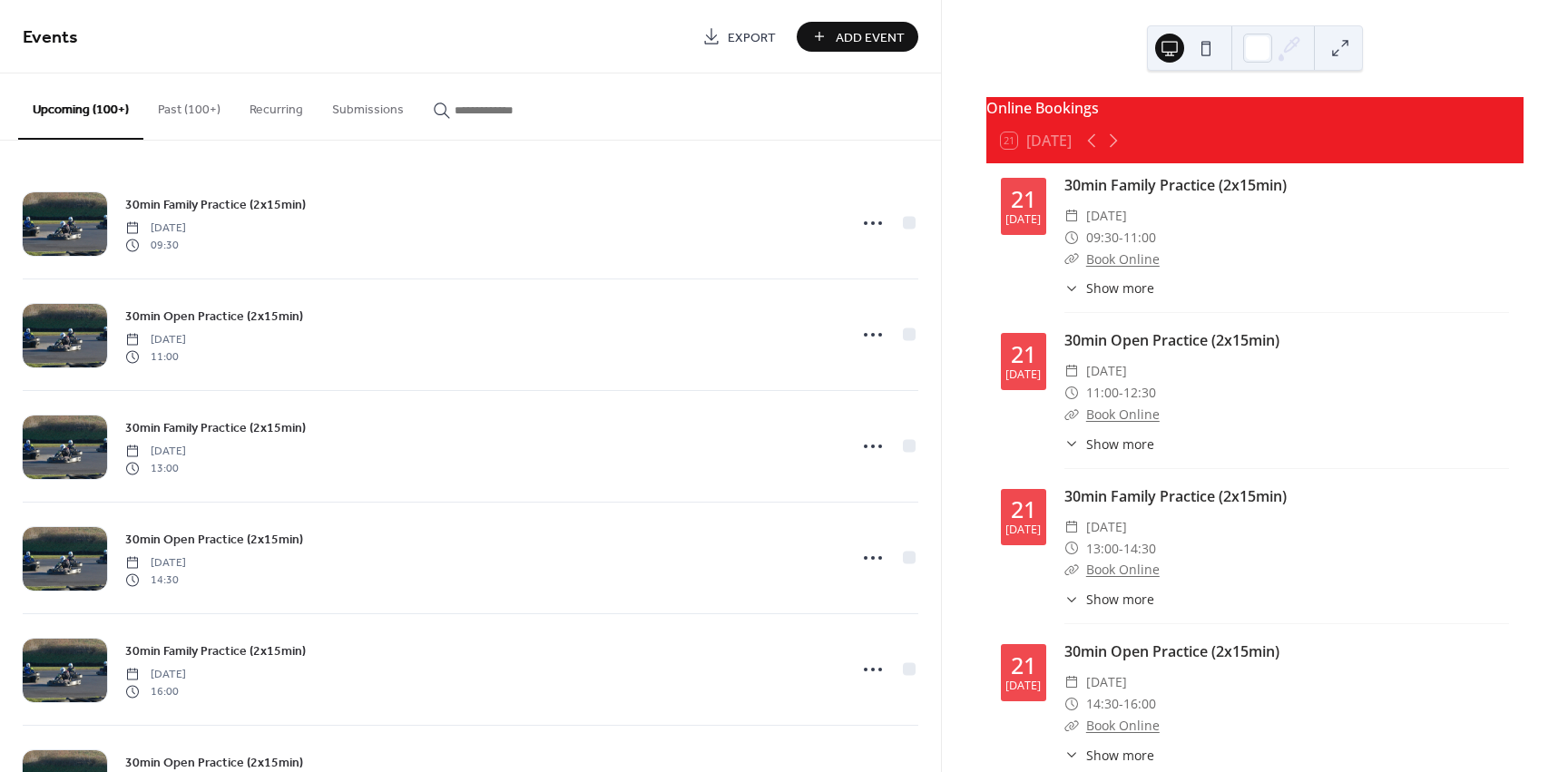 click on "Online Bookings 21 [DATE] [DATE] 30min Family Practice (2x15min) ​ [DATE] ​ 09:30 - 11:00 ​ Book Online ​ Show more Have a go in our karts from £42.50! Family sessions are for inexperienced drivers and family groups.   - No experience or equipment required - Min' age 8yrs+ | Min' height 119cm+ - GX160 Cadets & GX200s only [DATE] 30min Open Practice (2x15min) ​ [DATE] ​ 11:00 - 12:30 ​ Book Online ​ Show more Have a go in our karts starting from £42.50! Open sessions are for teens and adults. Inexperienced drivers are still welcome.  - No experience or equipment required - Min' age 12yrs+ | Min' height 147cm+ - GX200s & GX270s only [DATE] 30min Family Practice (2x15min) ​ [DATE] ​ 13:00 - 14:30 ​ Book Online ​ Show more Have a go in our karts from £42.50! Family sessions are for inexperienced drivers and family groups.   - No experience or equipment required - Min' age 8yrs+ | Min' height 119cm+ - GX160 Cadets & GX200s only [DATE] ​ ​ -" at bounding box center [1255, 386] 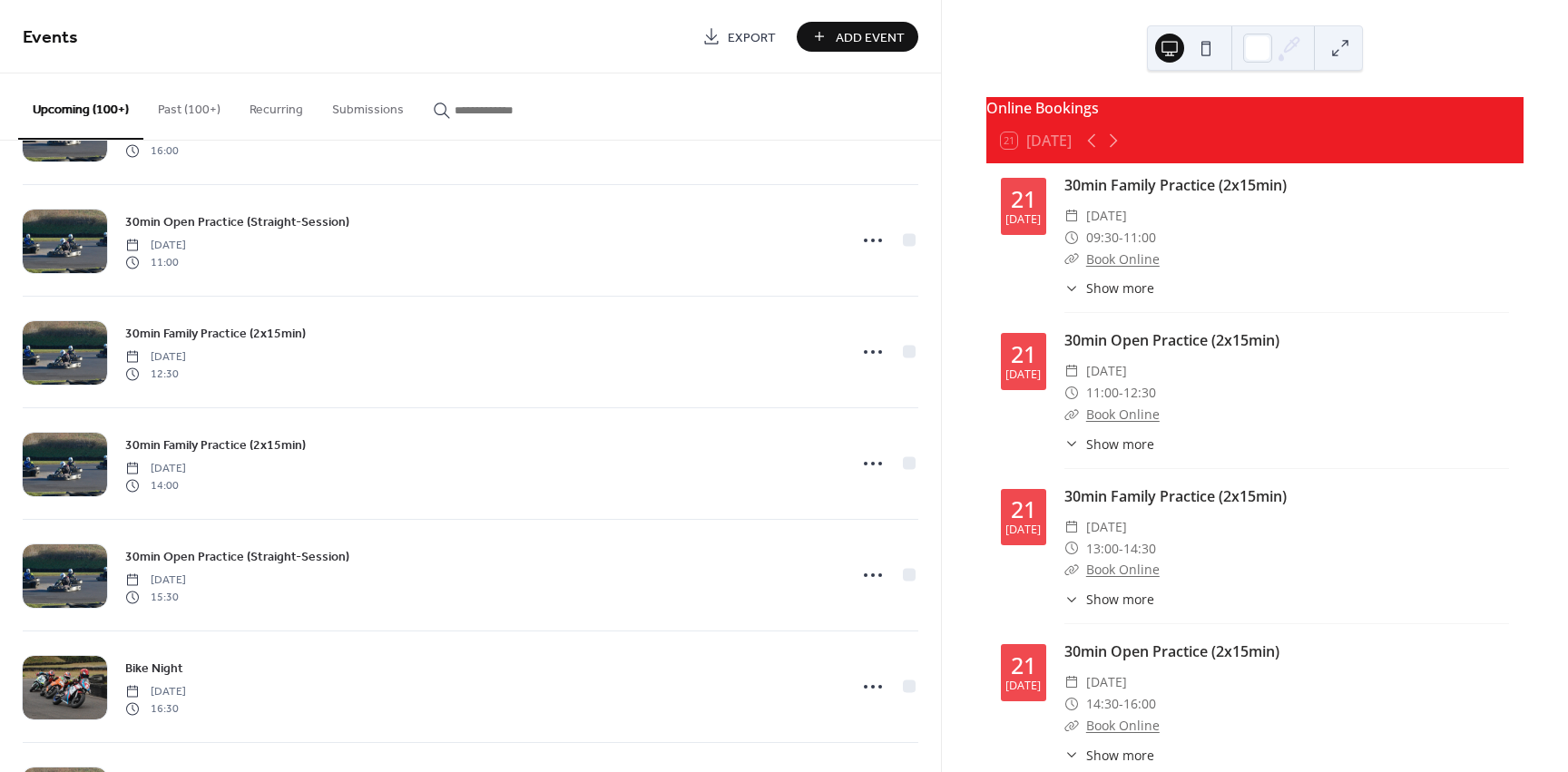 scroll, scrollTop: 2530, scrollLeft: 0, axis: vertical 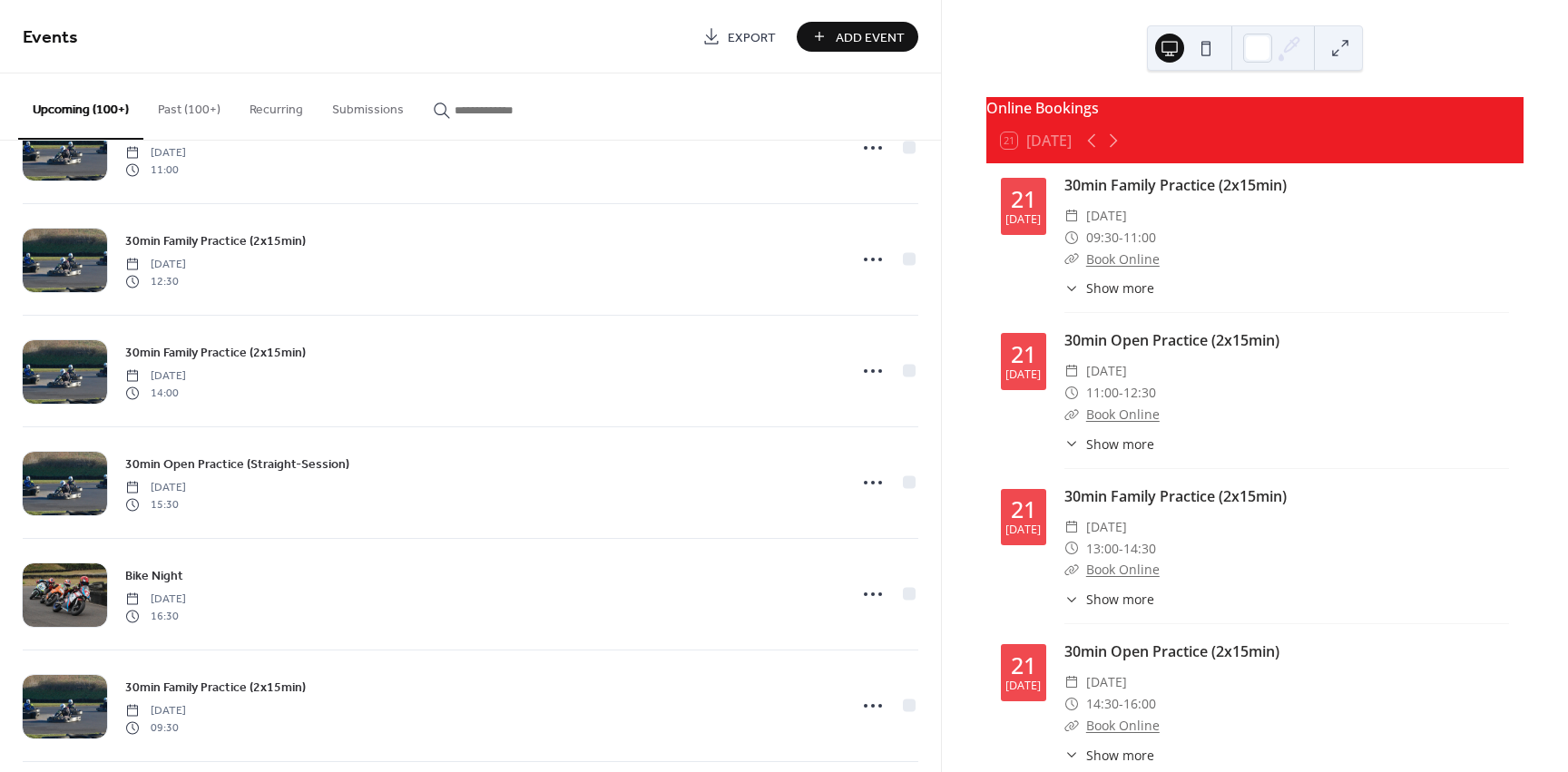 drag, startPoint x: 1014, startPoint y: 35, endPoint x: 1127, endPoint y: 4, distance: 117.17508 